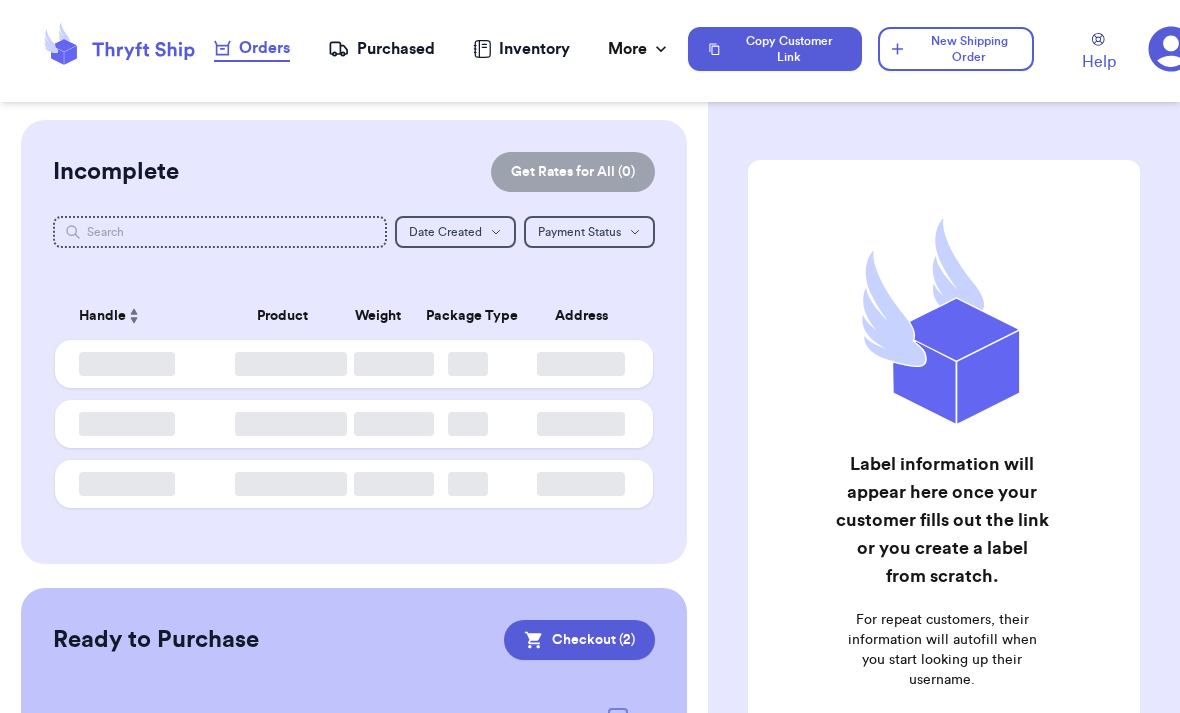 scroll, scrollTop: 67, scrollLeft: 0, axis: vertical 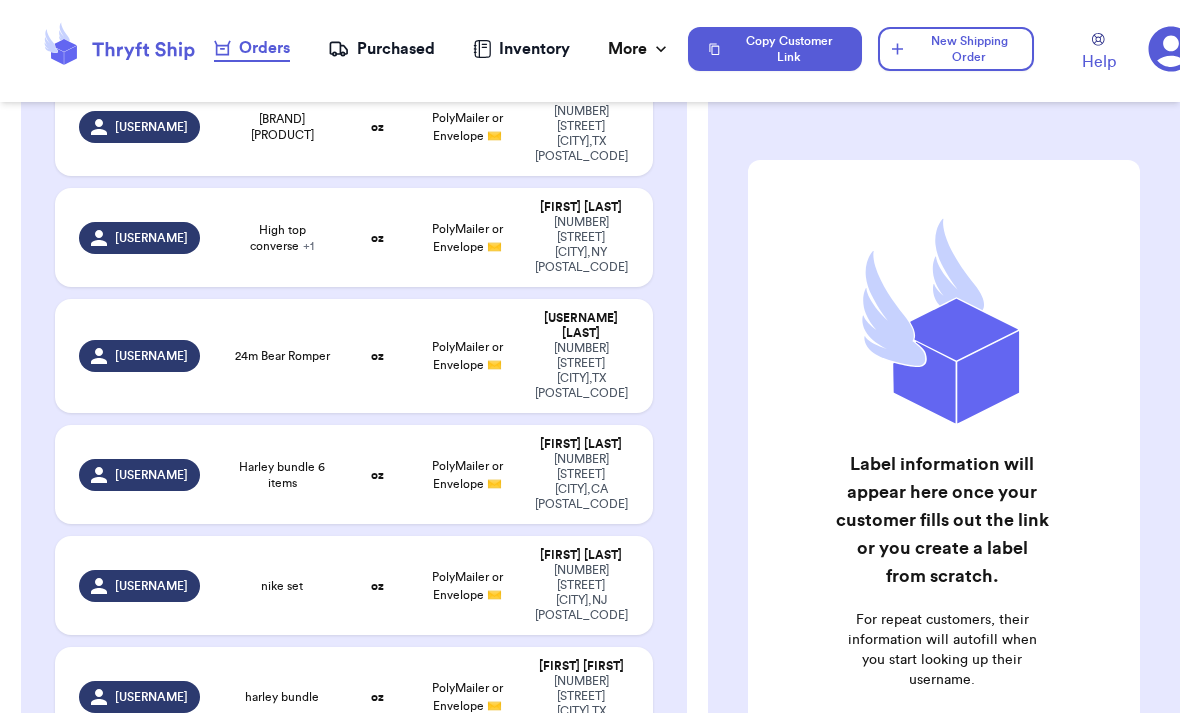 click on "harley bundle" at bounding box center [283, 696] 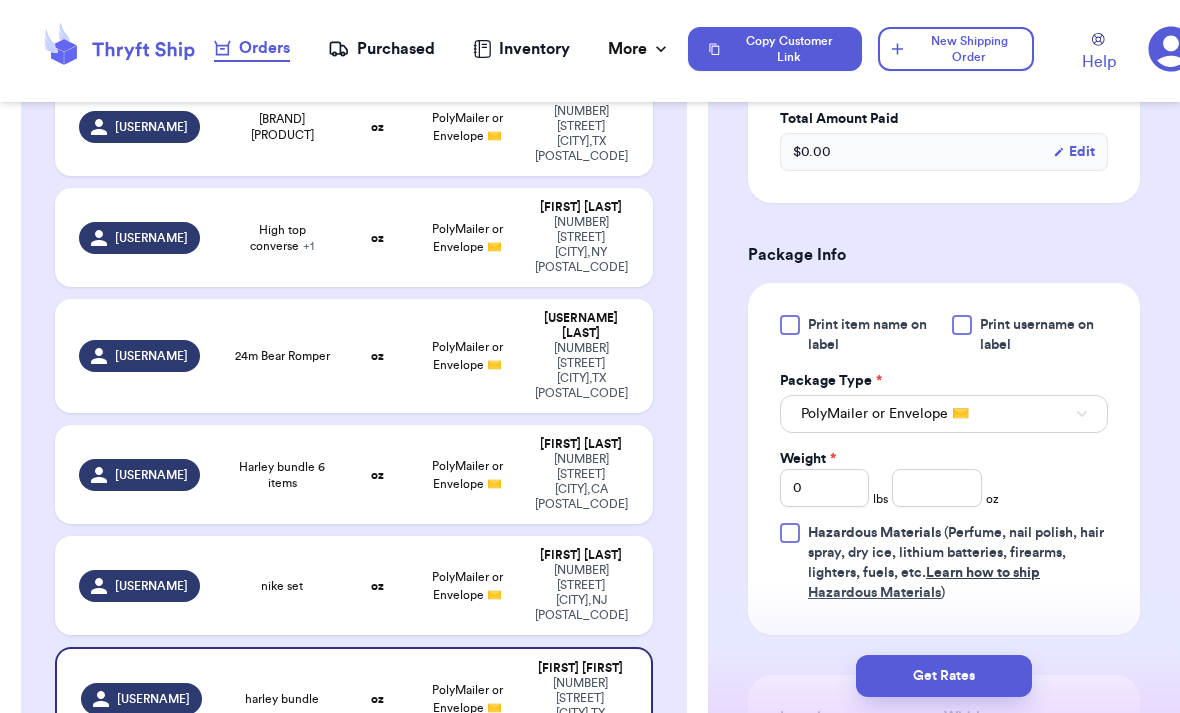 scroll, scrollTop: 668, scrollLeft: 0, axis: vertical 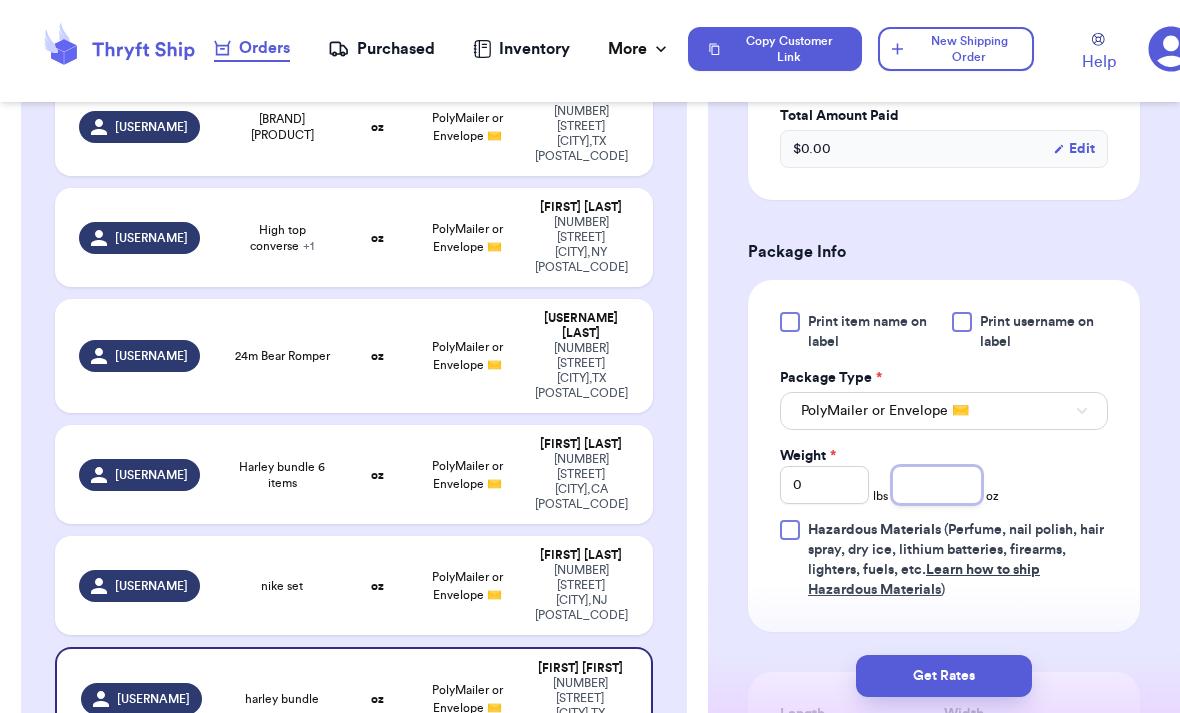 click at bounding box center [936, 485] 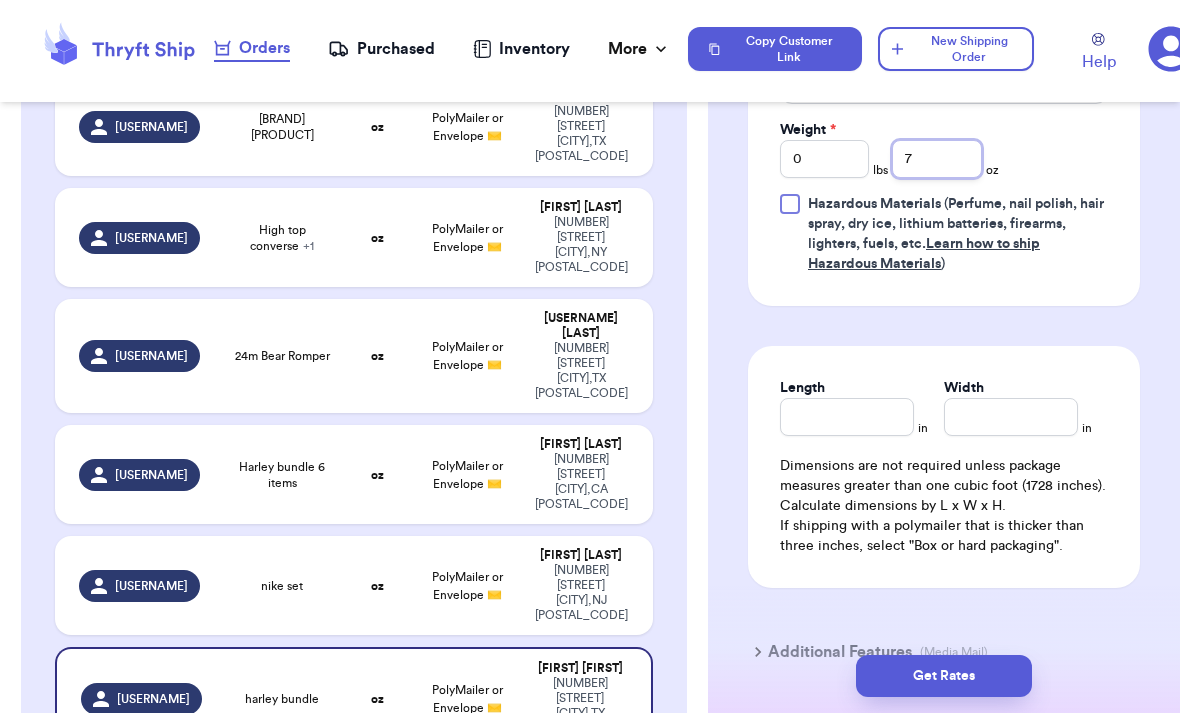 scroll, scrollTop: 1011, scrollLeft: 0, axis: vertical 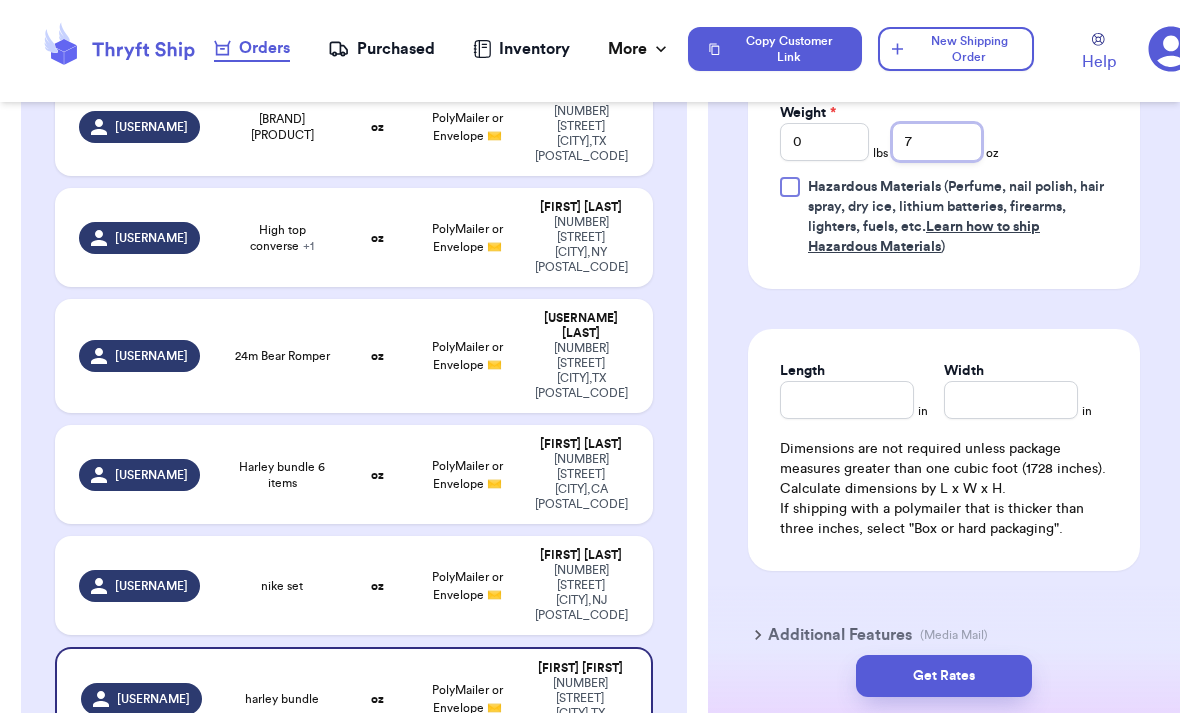 type on "7" 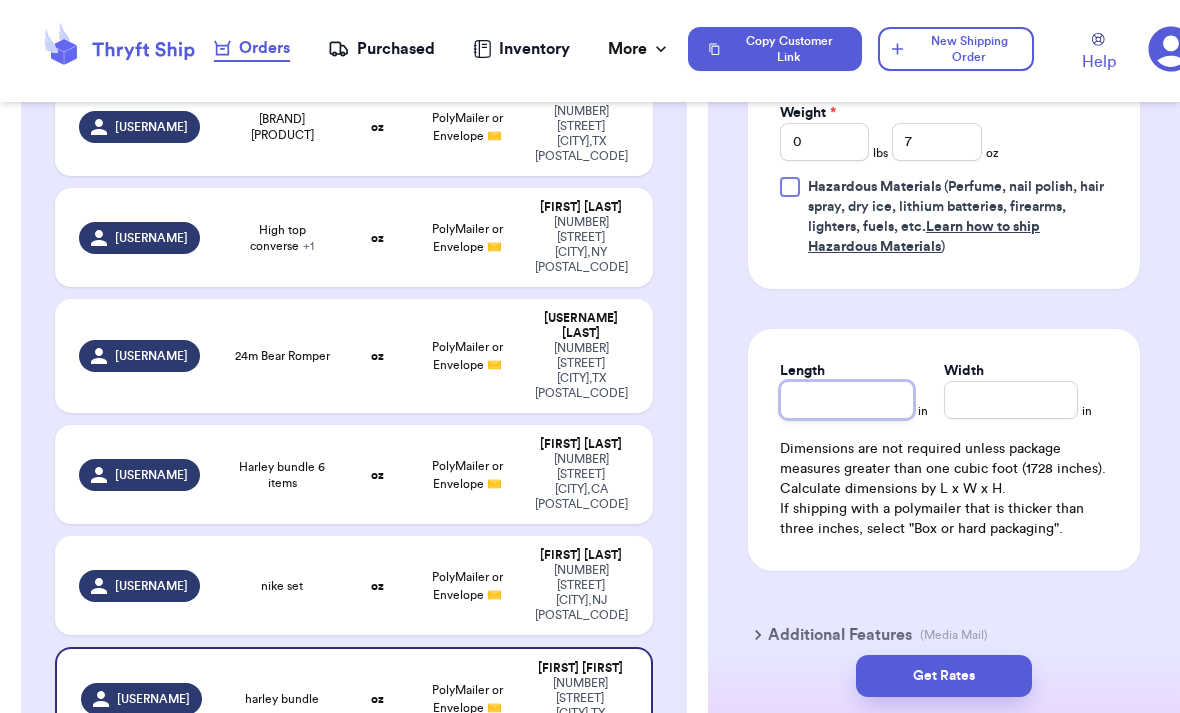 click on "Length" at bounding box center [847, 400] 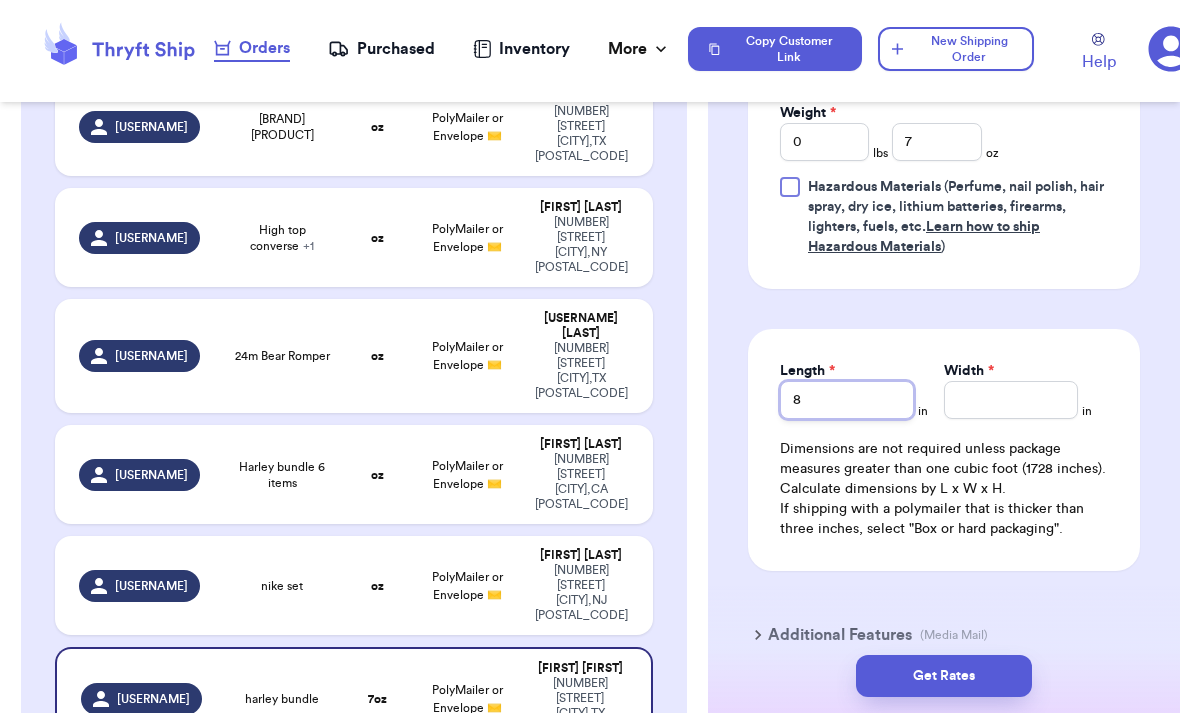 type on "8" 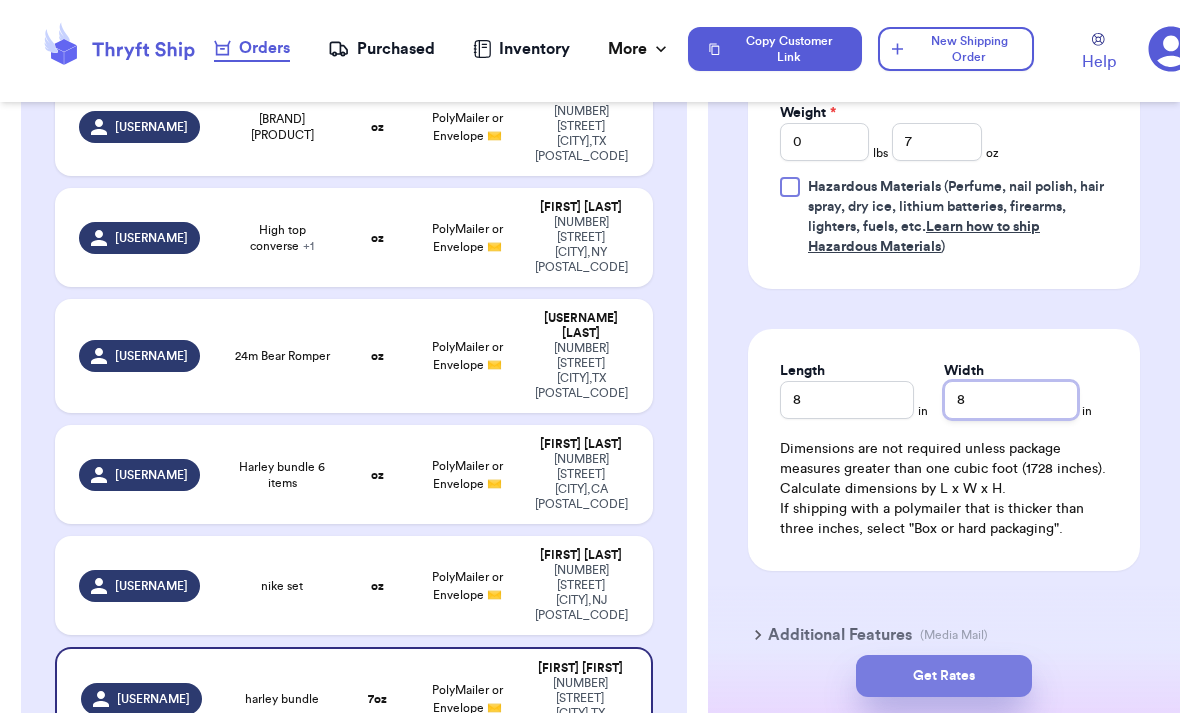 type on "8" 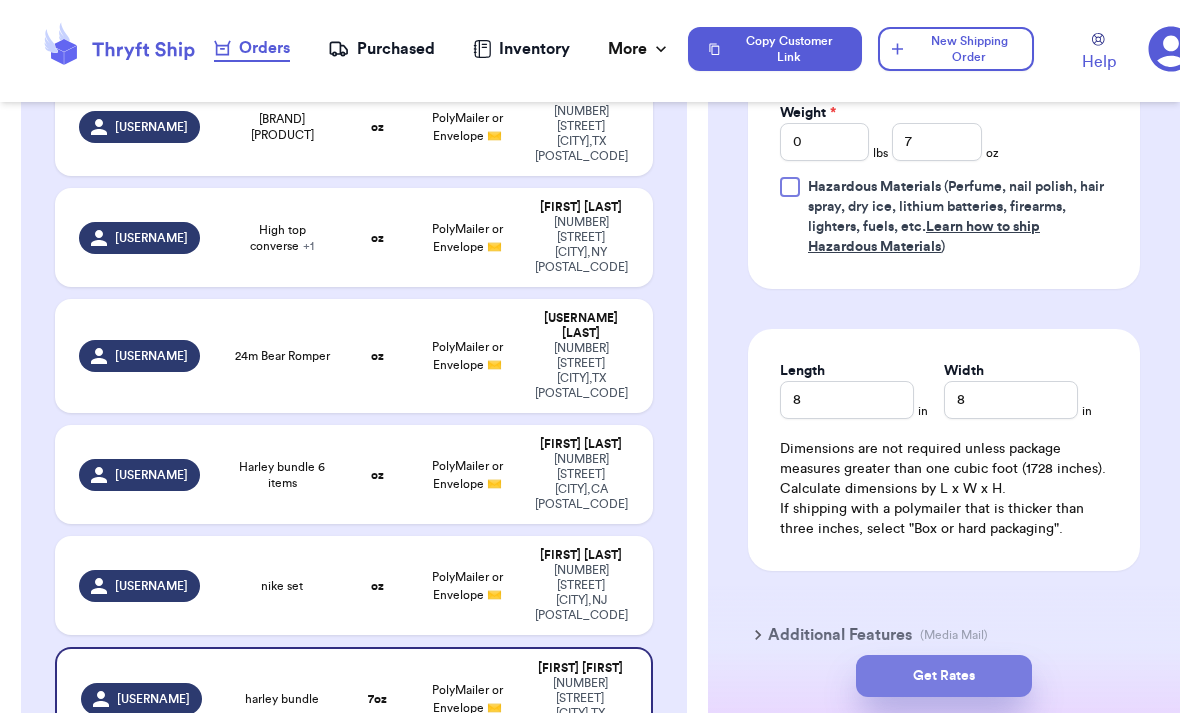 click on "Get Rates" at bounding box center [944, 676] 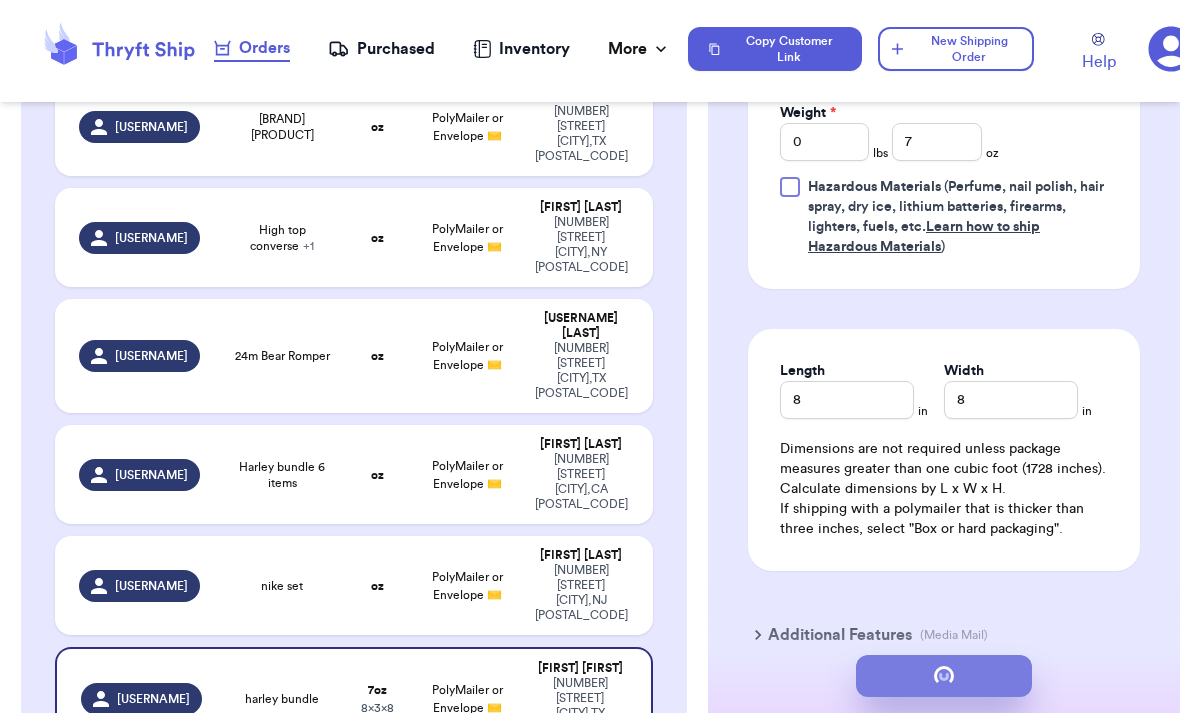 scroll, scrollTop: 0, scrollLeft: 0, axis: both 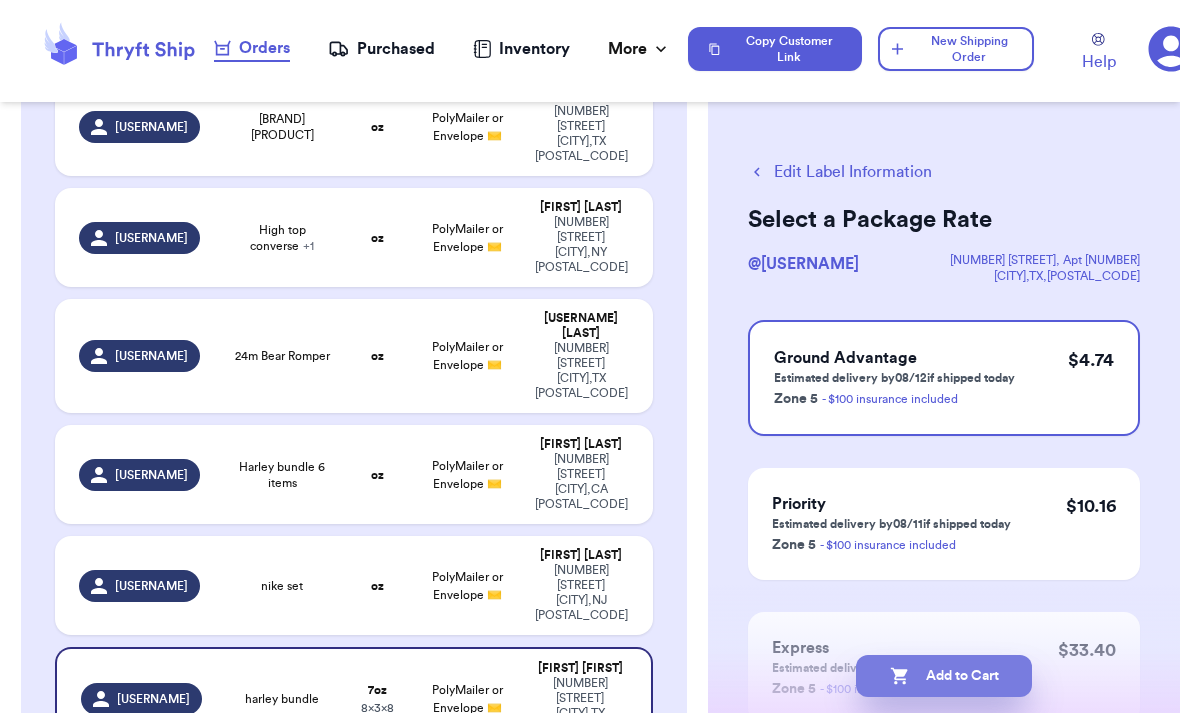 click on "Add to Cart" at bounding box center (944, 676) 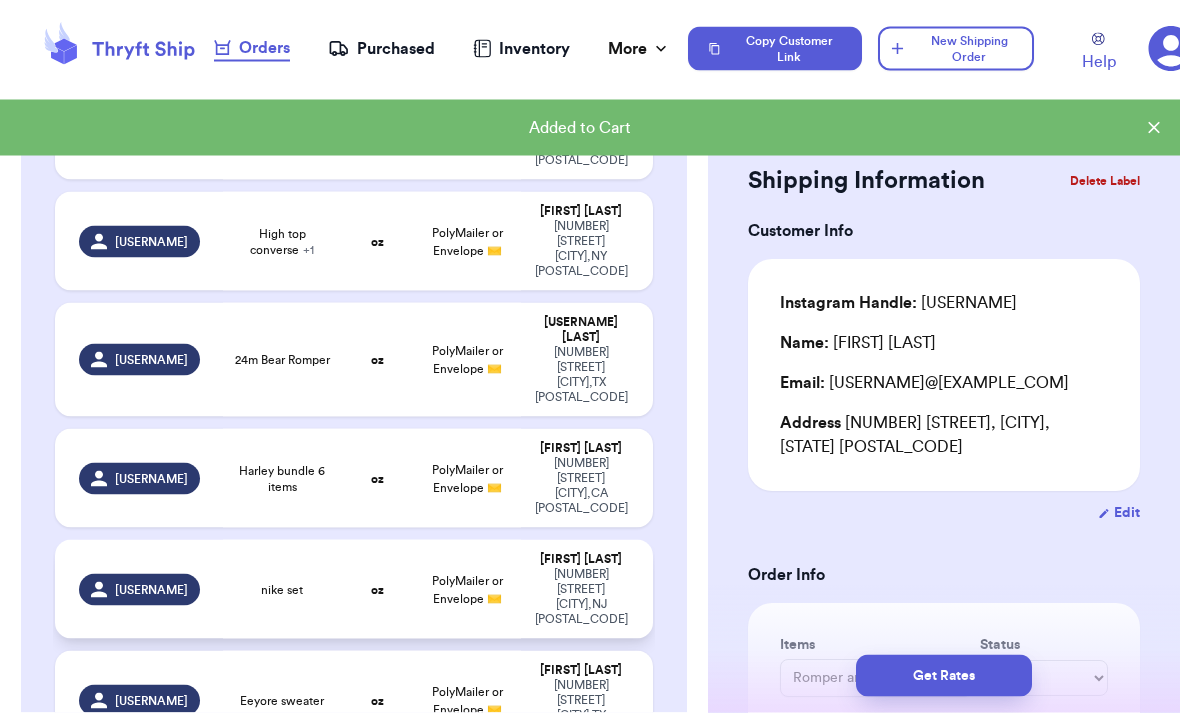 scroll, scrollTop: 35, scrollLeft: 0, axis: vertical 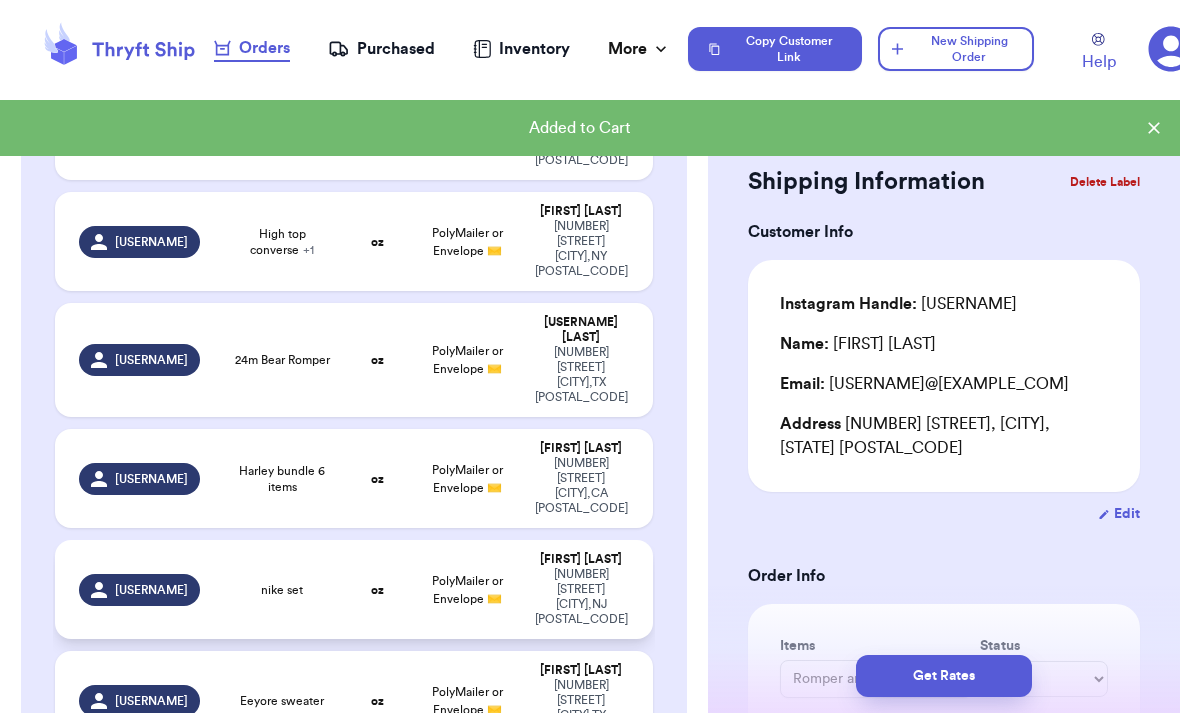 click on "[NUMBER] [STREET] [CITY], [STATE] [POSTAL_CODE]" at bounding box center [580, 597] 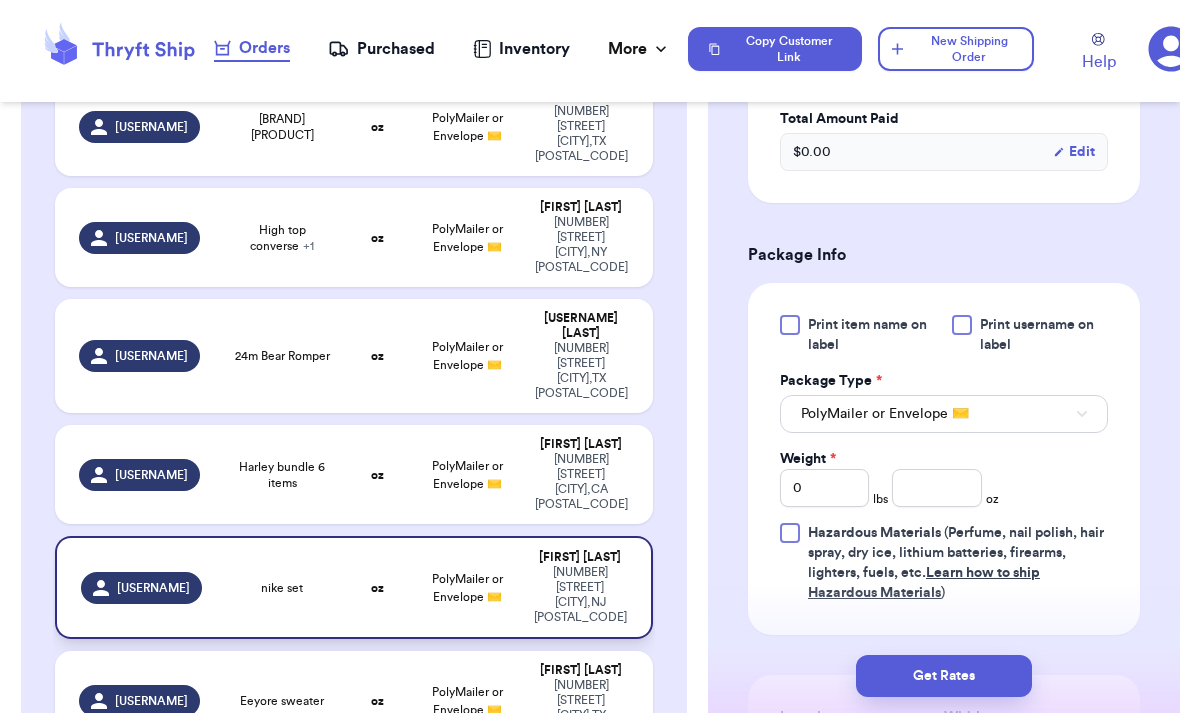 scroll, scrollTop: 721, scrollLeft: 0, axis: vertical 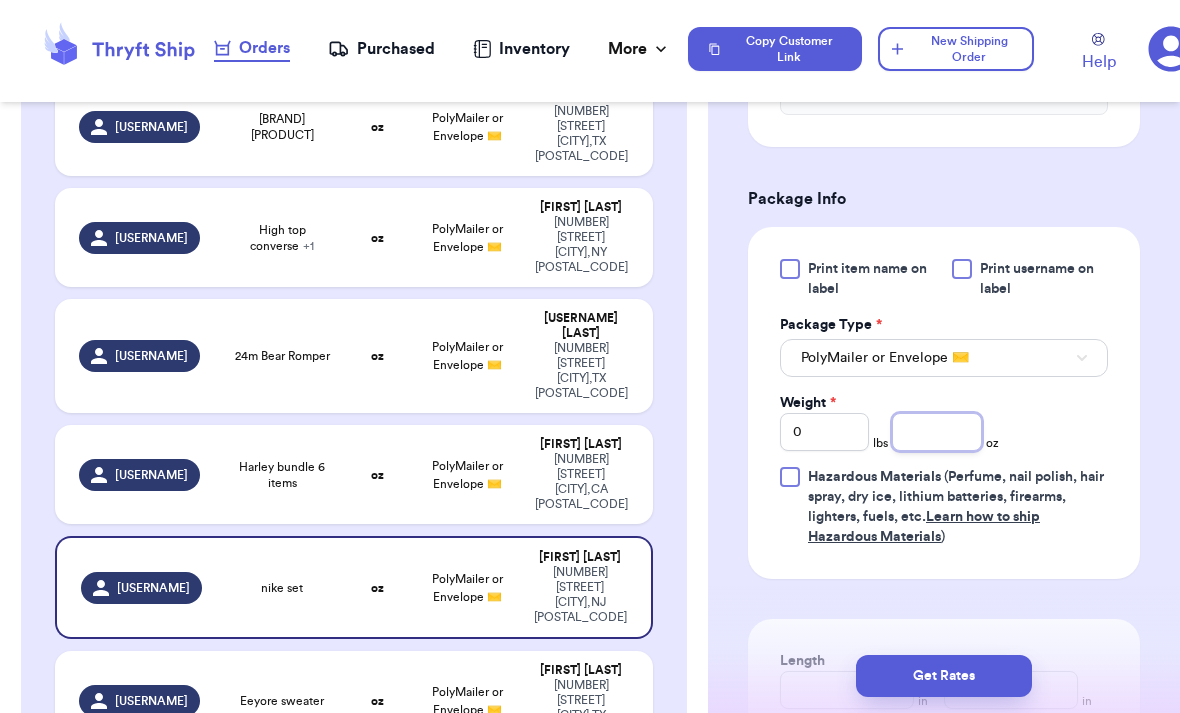 click at bounding box center [936, 432] 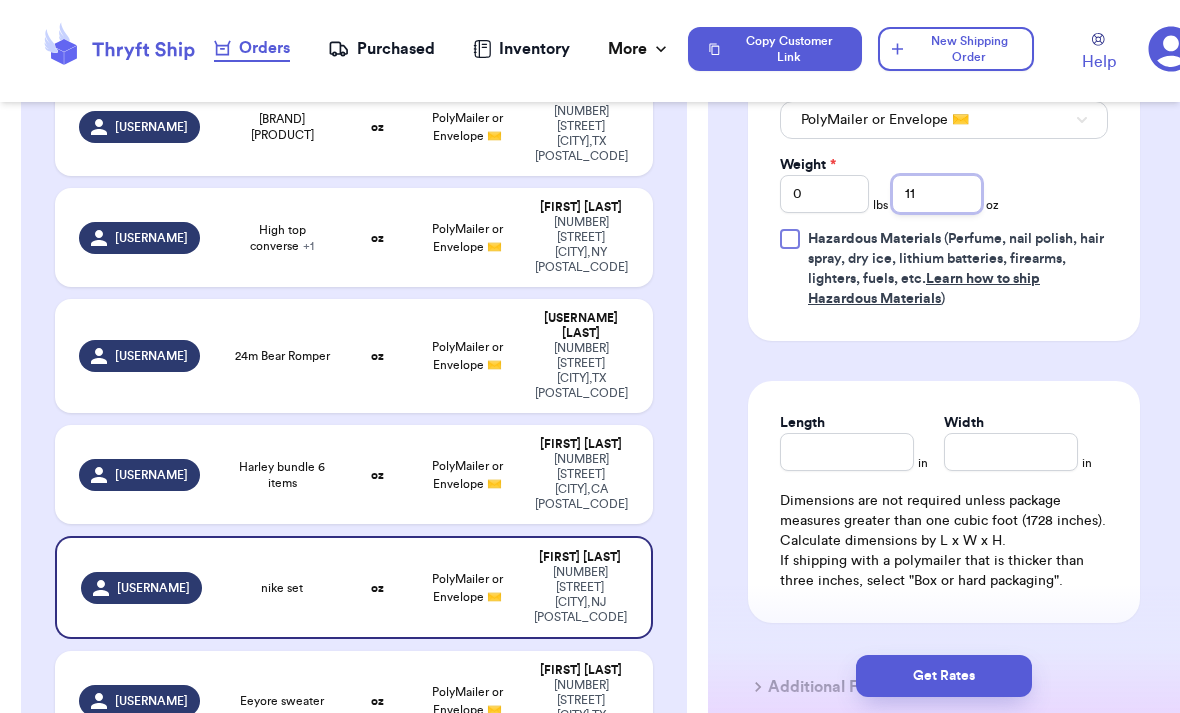 scroll, scrollTop: 960, scrollLeft: 0, axis: vertical 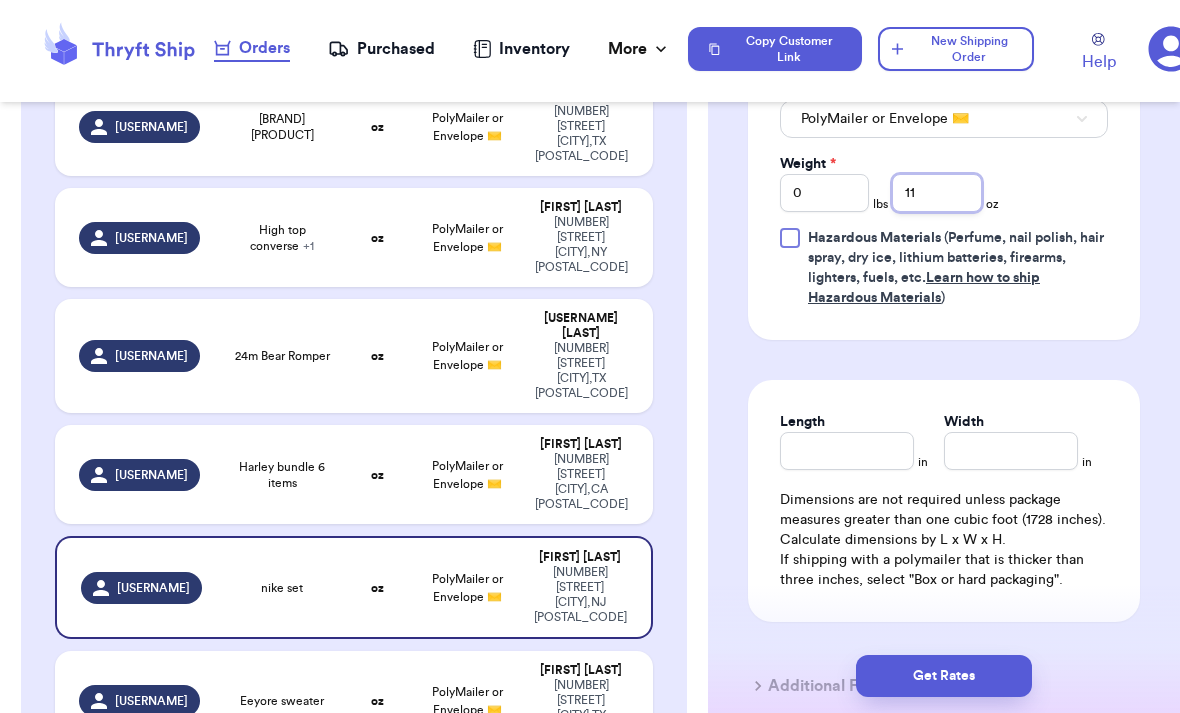 type on "11" 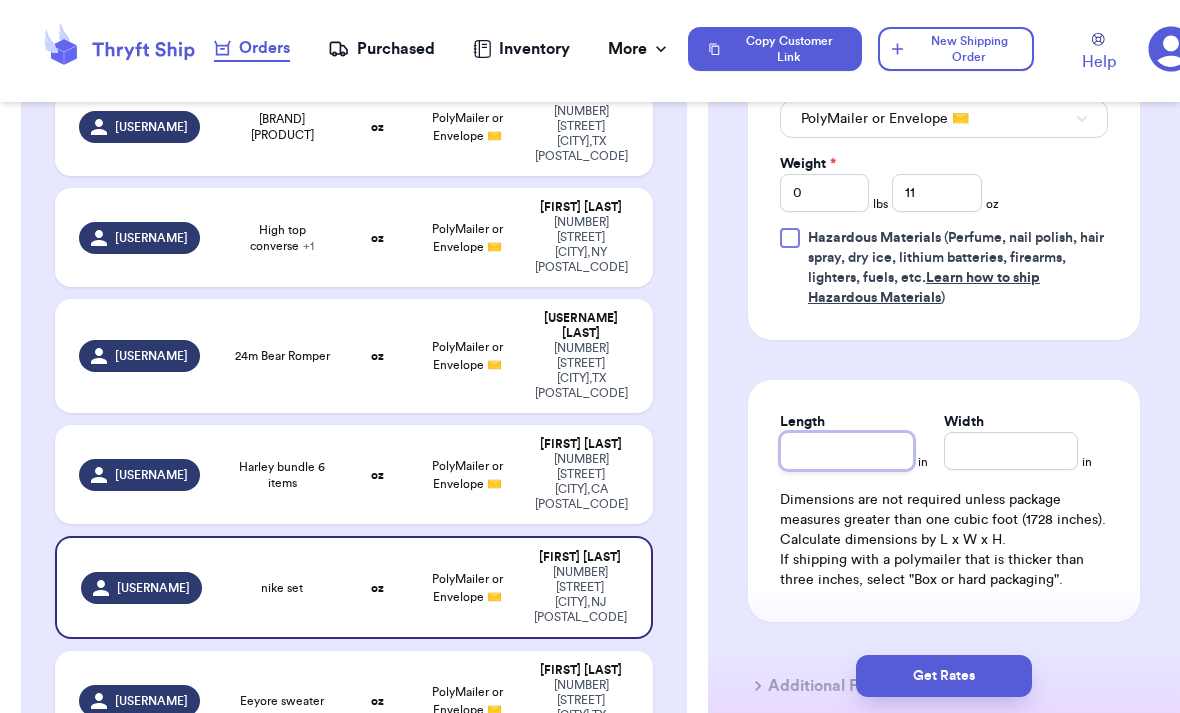 click on "Length" at bounding box center [847, 451] 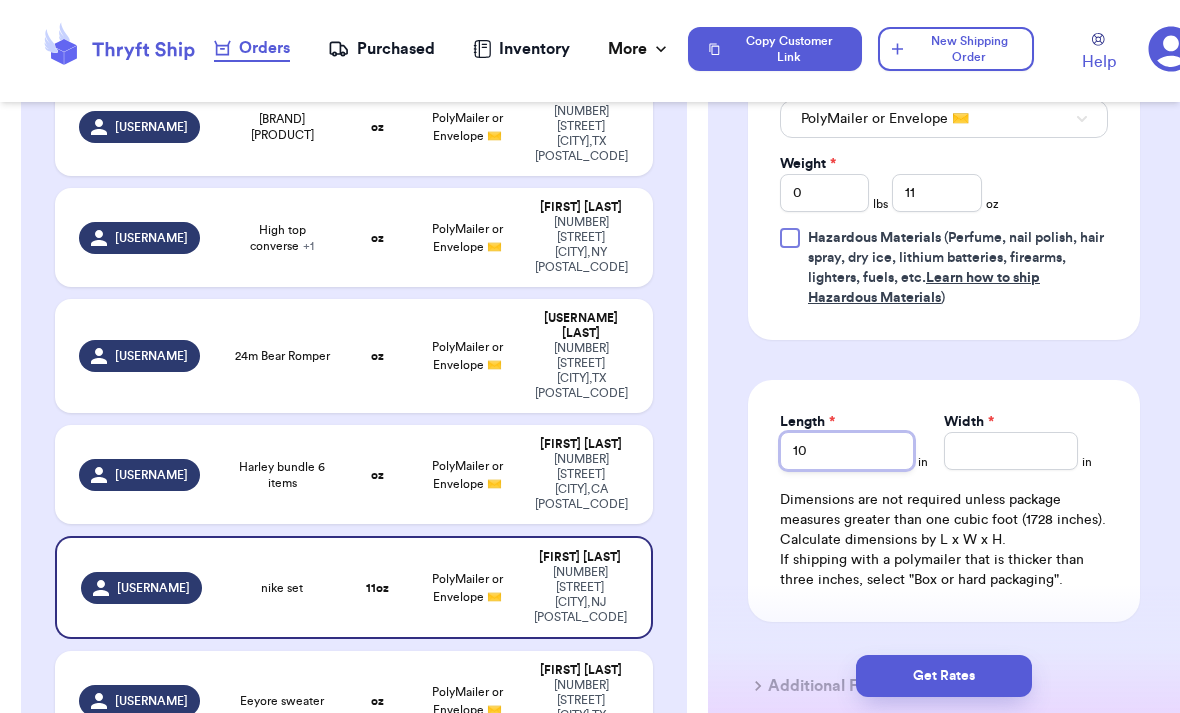 type on "10" 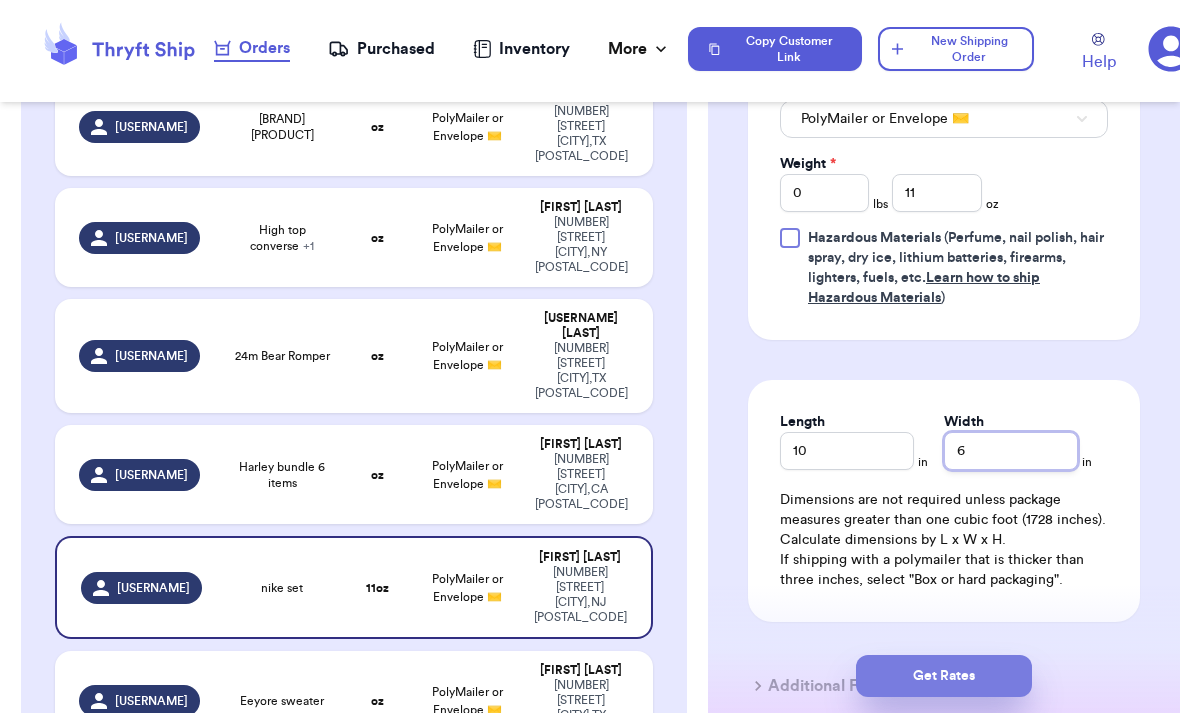 type on "6" 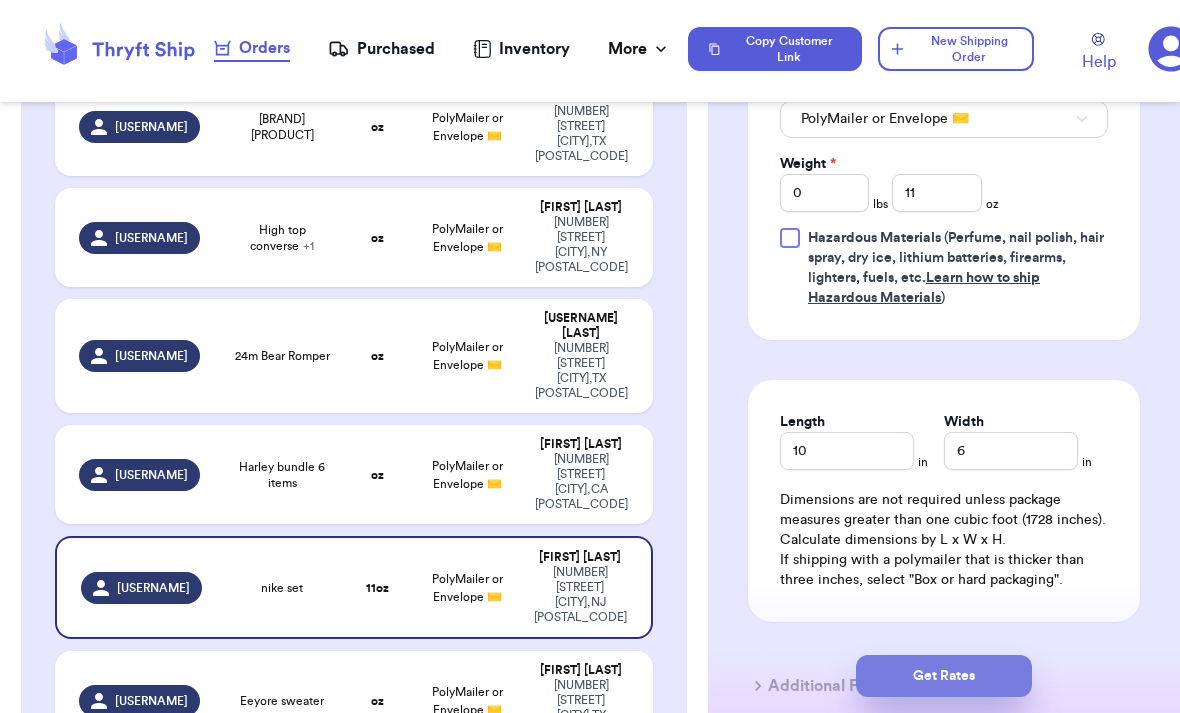 click on "Get Rates" at bounding box center [944, 676] 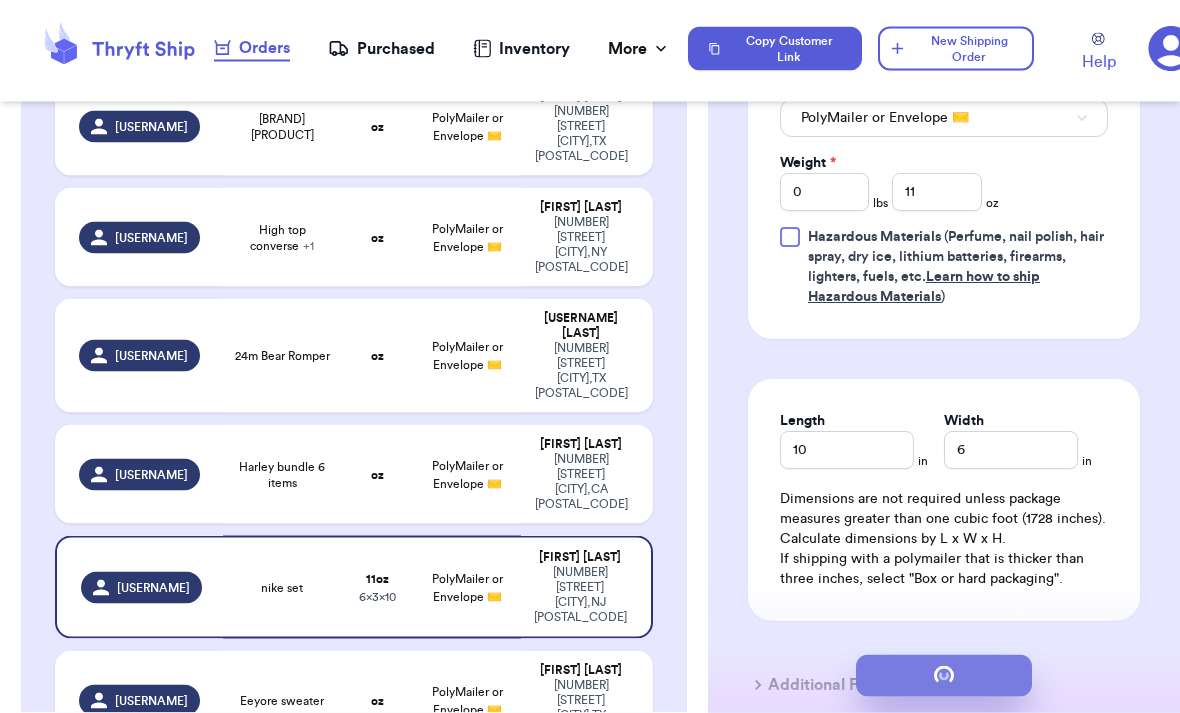 scroll, scrollTop: 0, scrollLeft: 0, axis: both 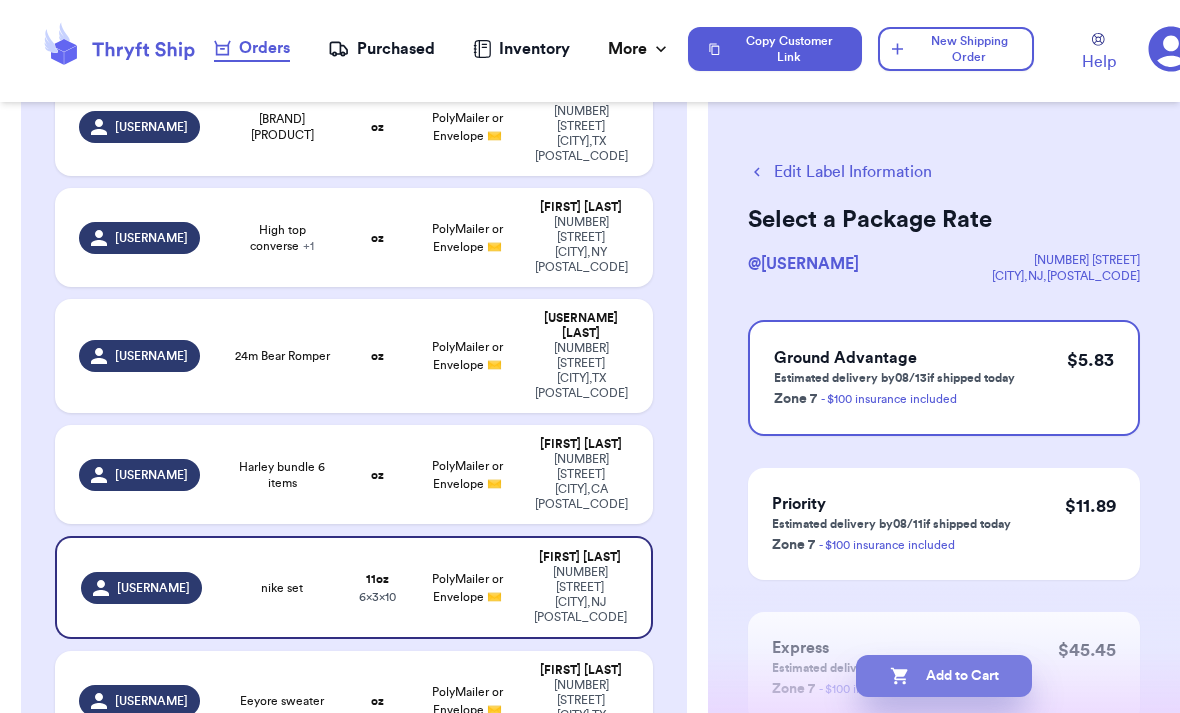 click on "Add to Cart" at bounding box center [944, 676] 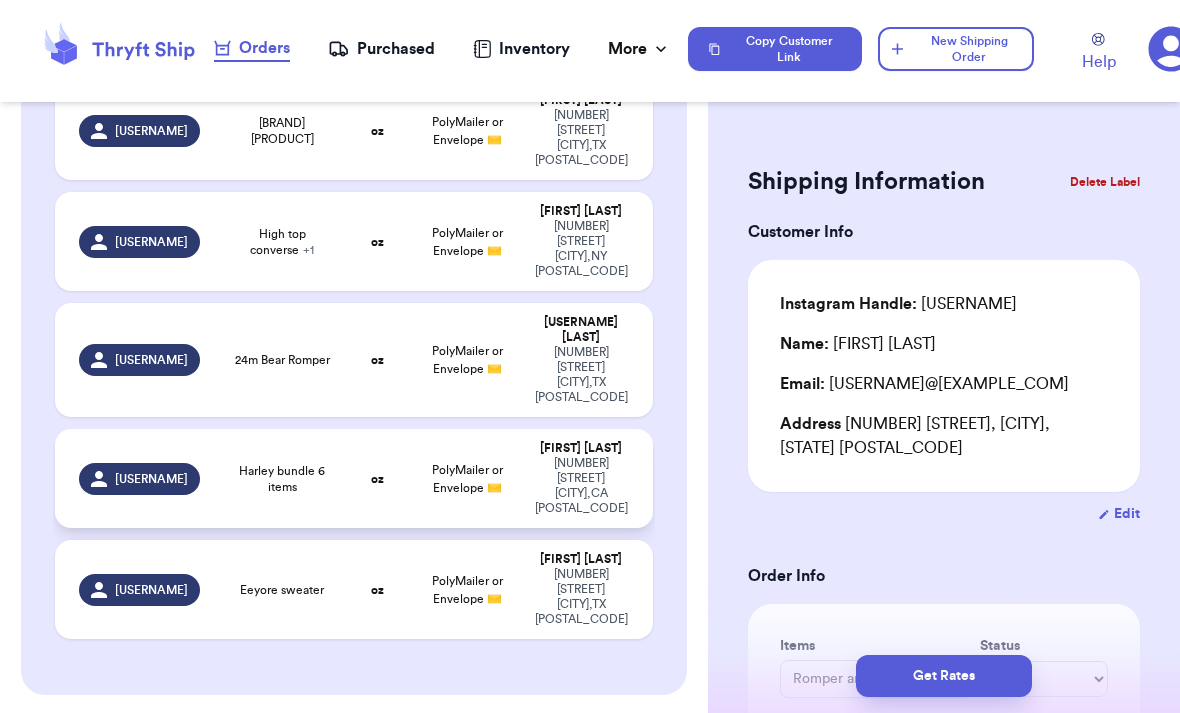 click on "PolyMailer or Envelope ✉️" at bounding box center (467, 479) 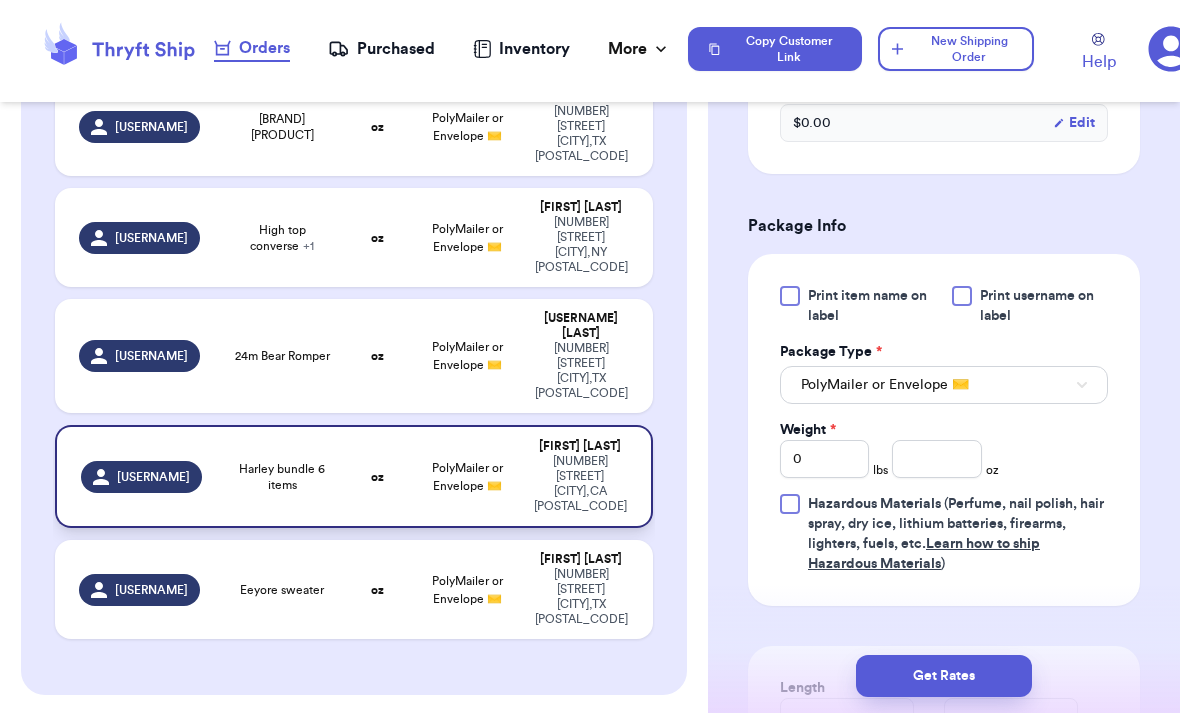 scroll, scrollTop: 698, scrollLeft: 0, axis: vertical 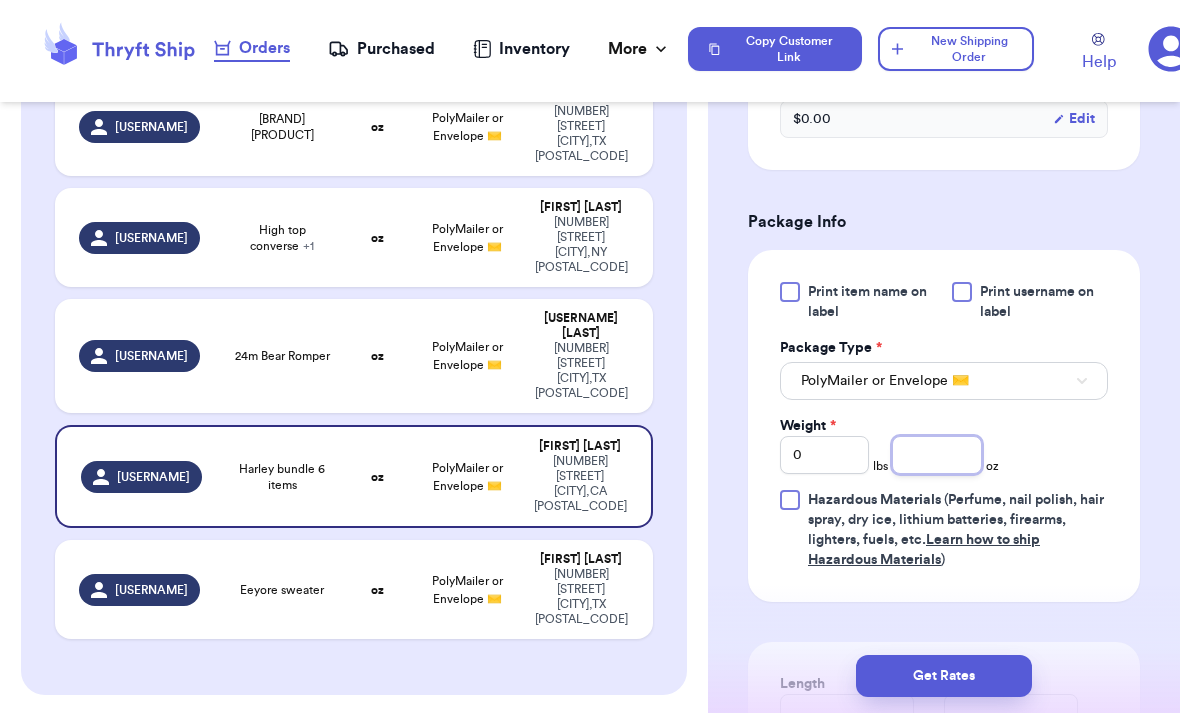 click at bounding box center (936, 455) 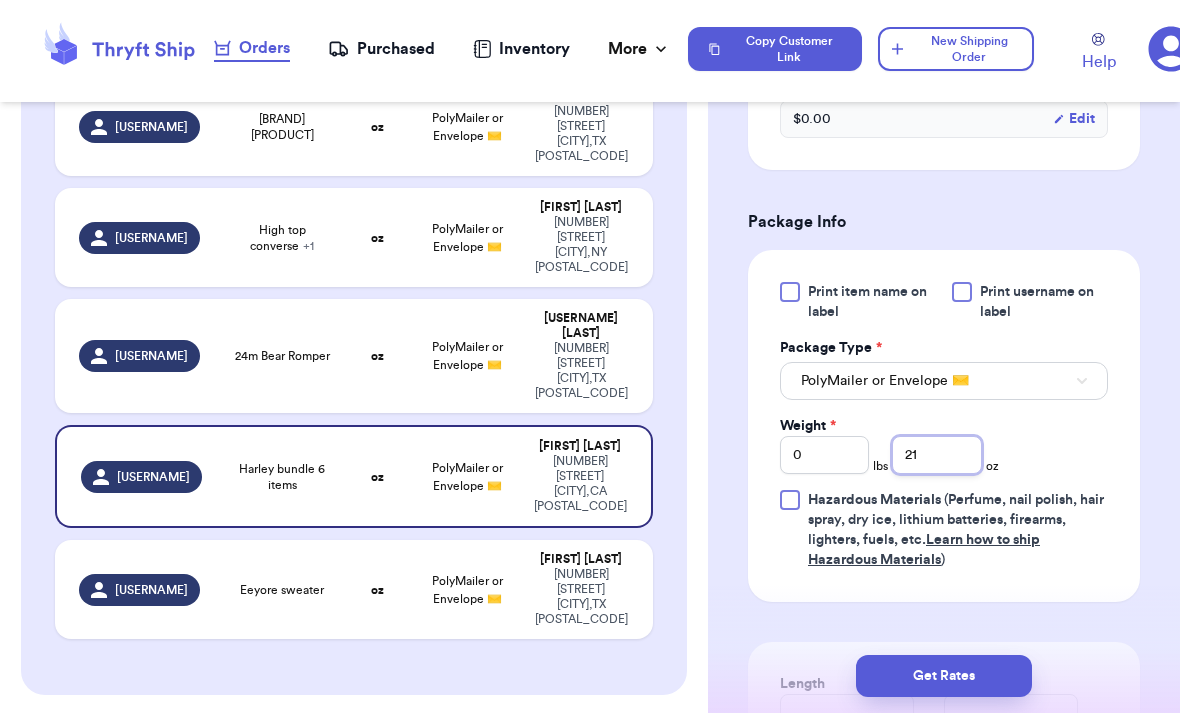 type on "2" 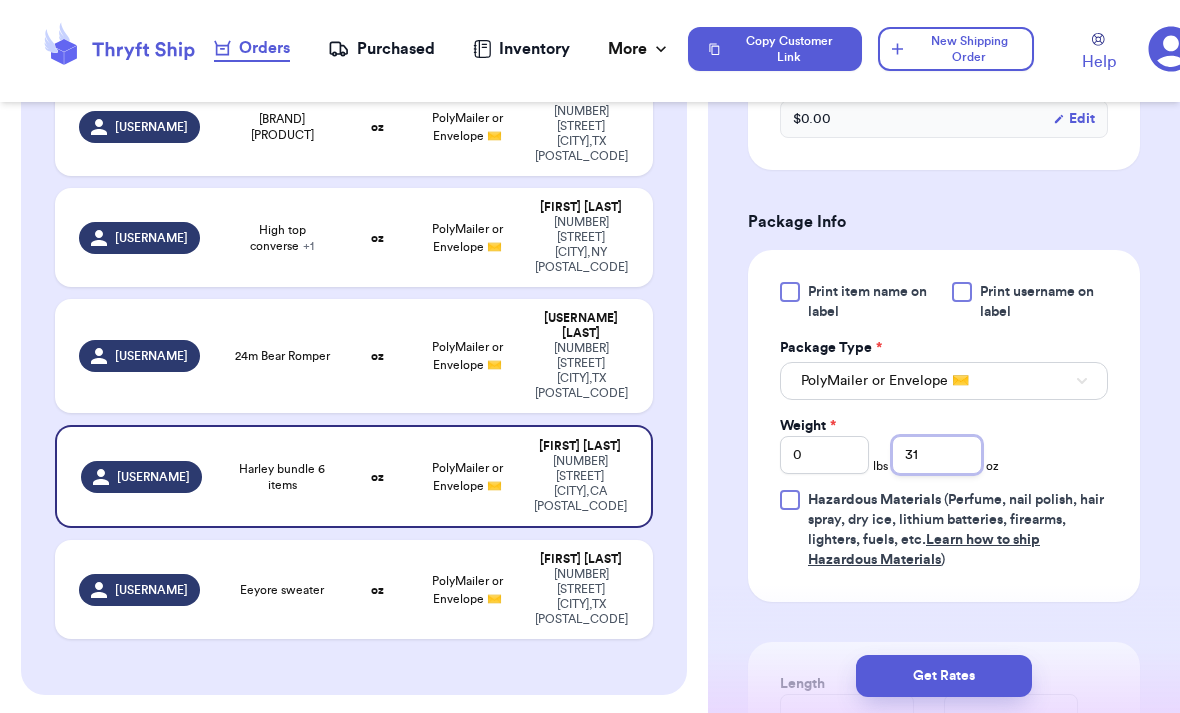 scroll, scrollTop: 919, scrollLeft: 0, axis: vertical 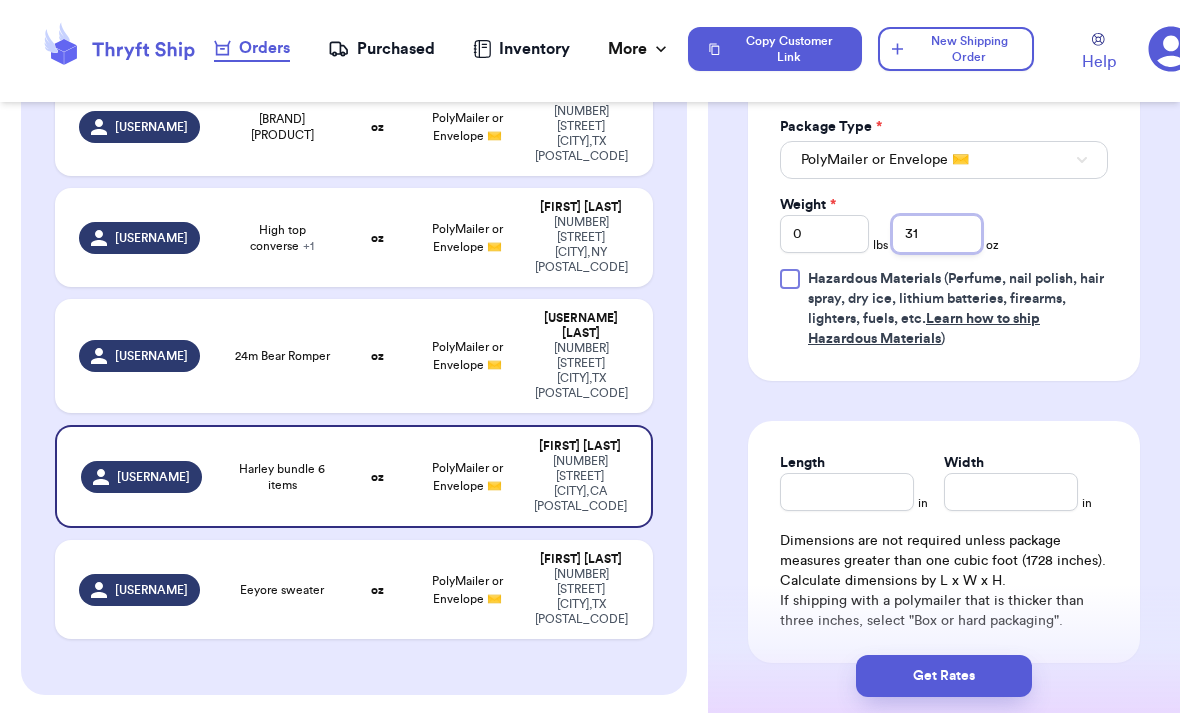 type on "31" 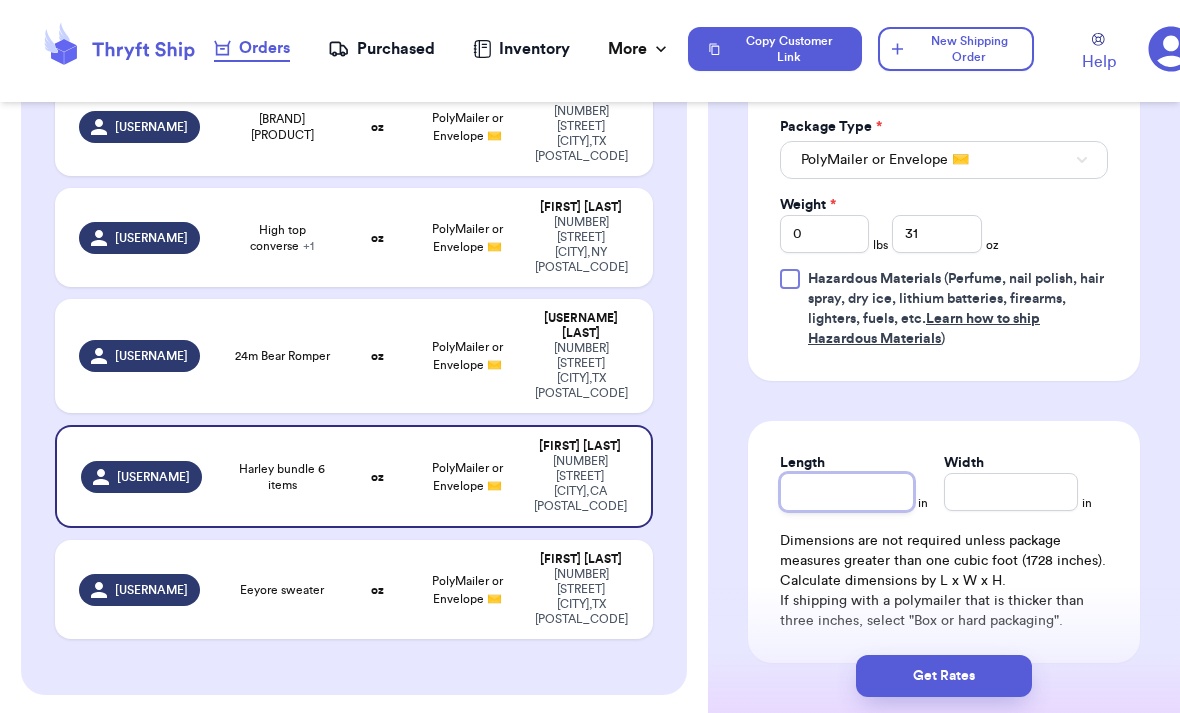 click on "Length" at bounding box center [847, 492] 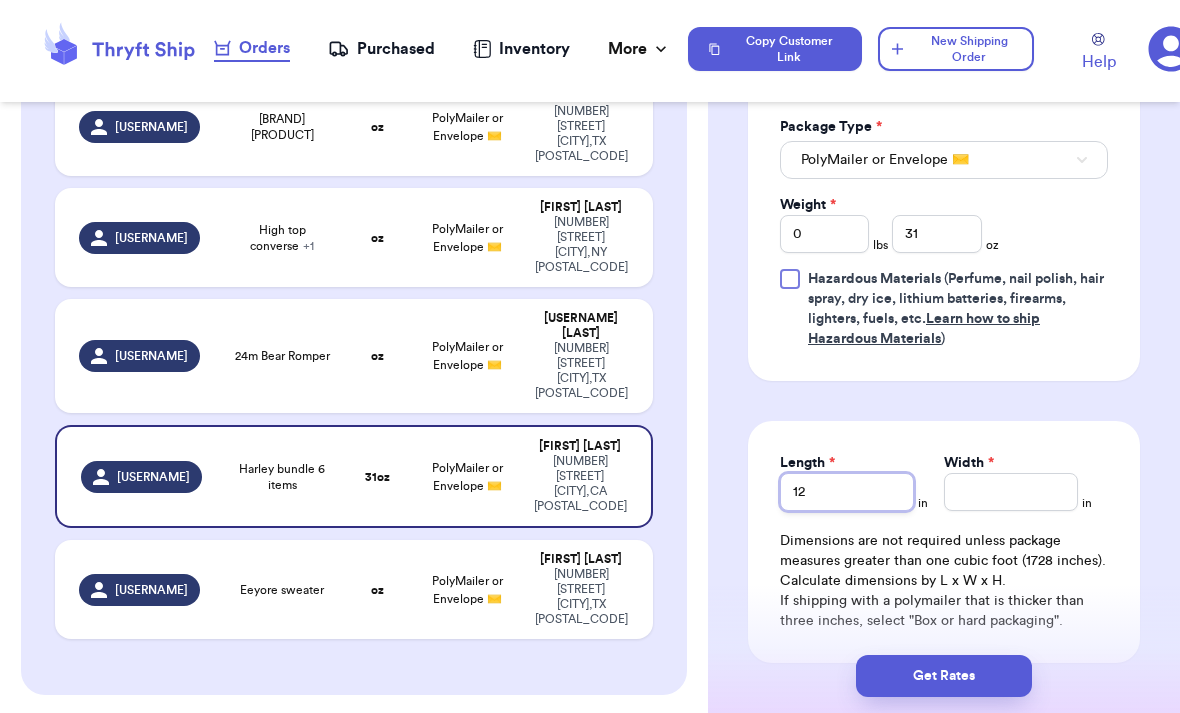 type on "12" 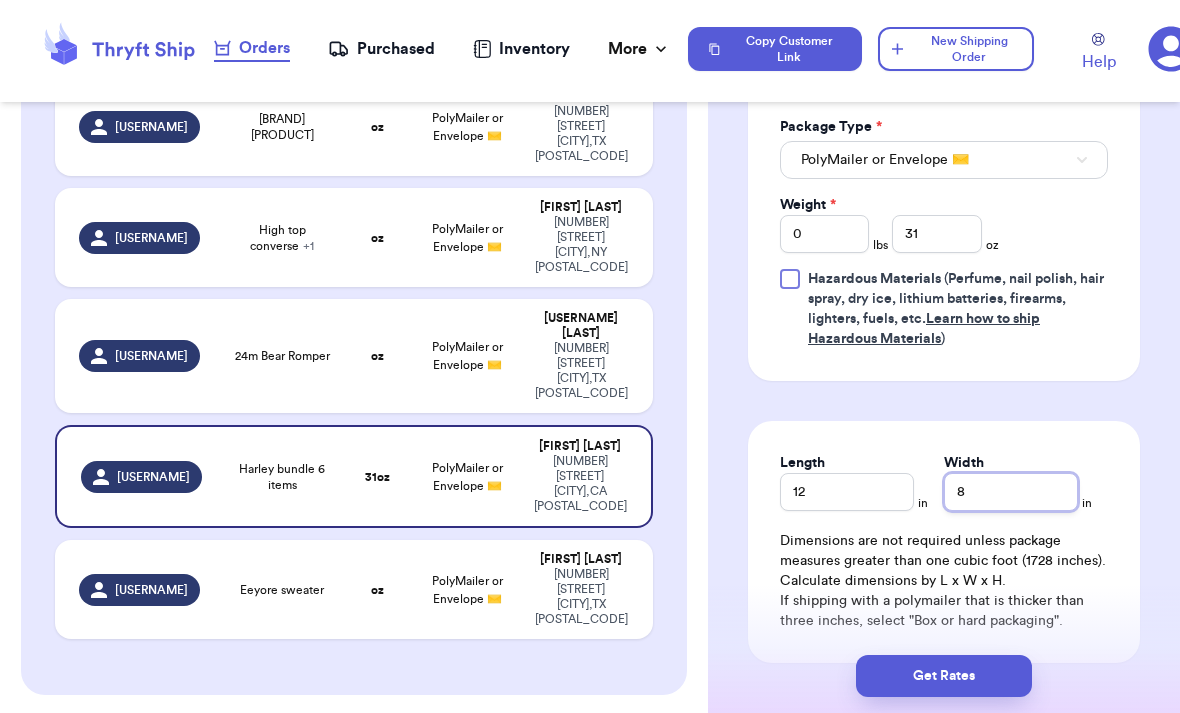 type on "8" 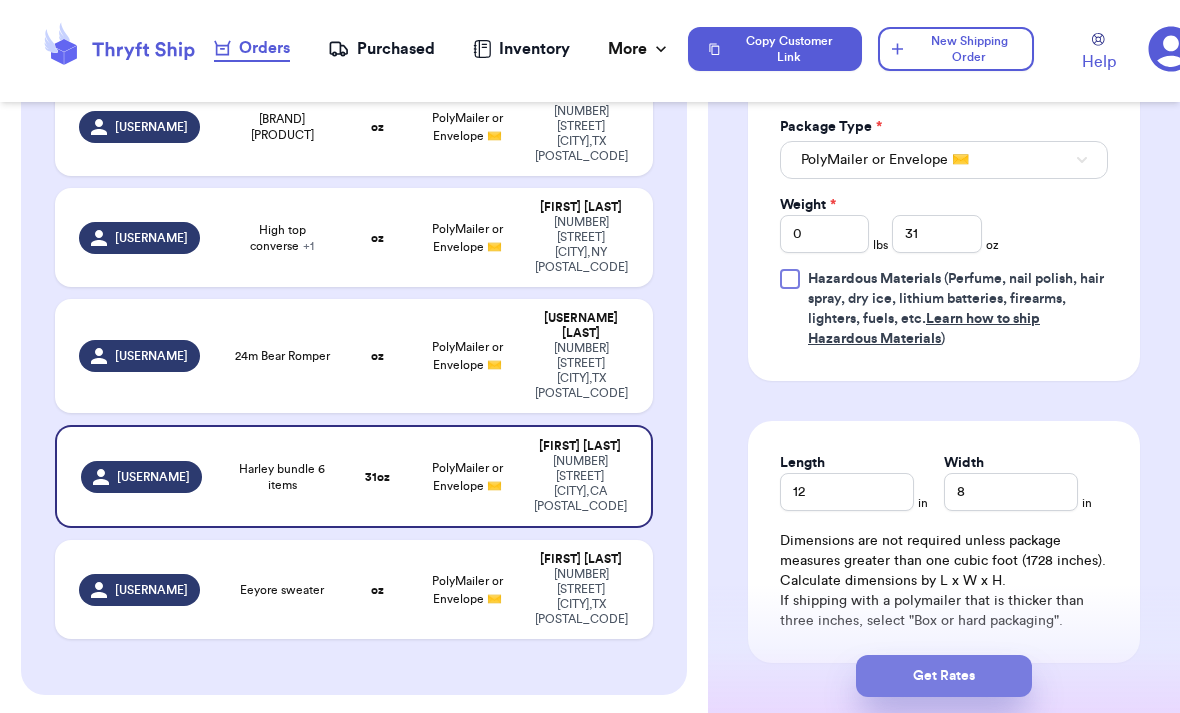 click on "Get Rates" at bounding box center (944, 676) 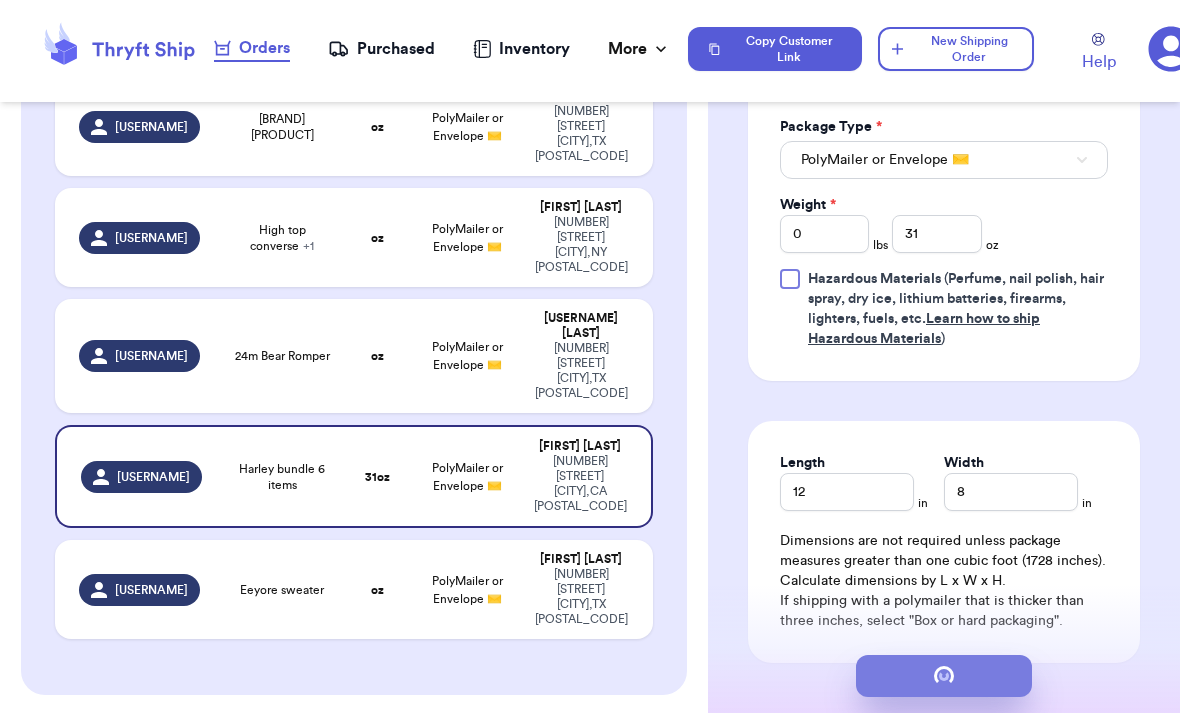 type on "1" 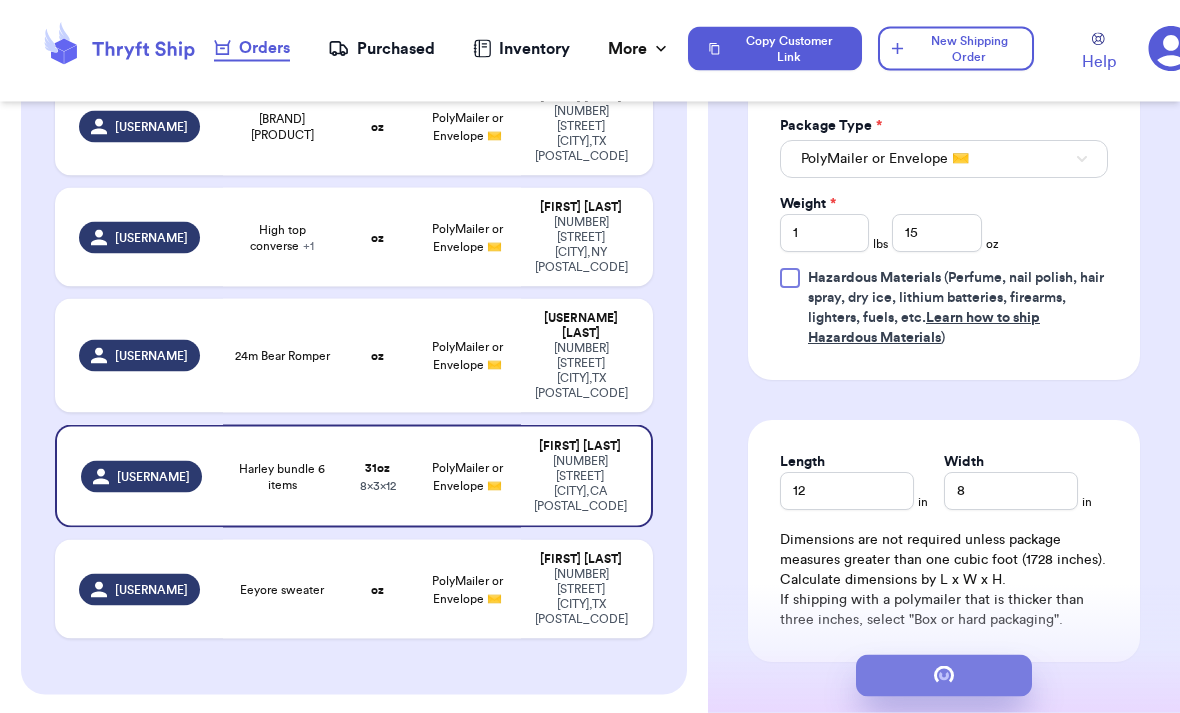 scroll, scrollTop: 35, scrollLeft: 0, axis: vertical 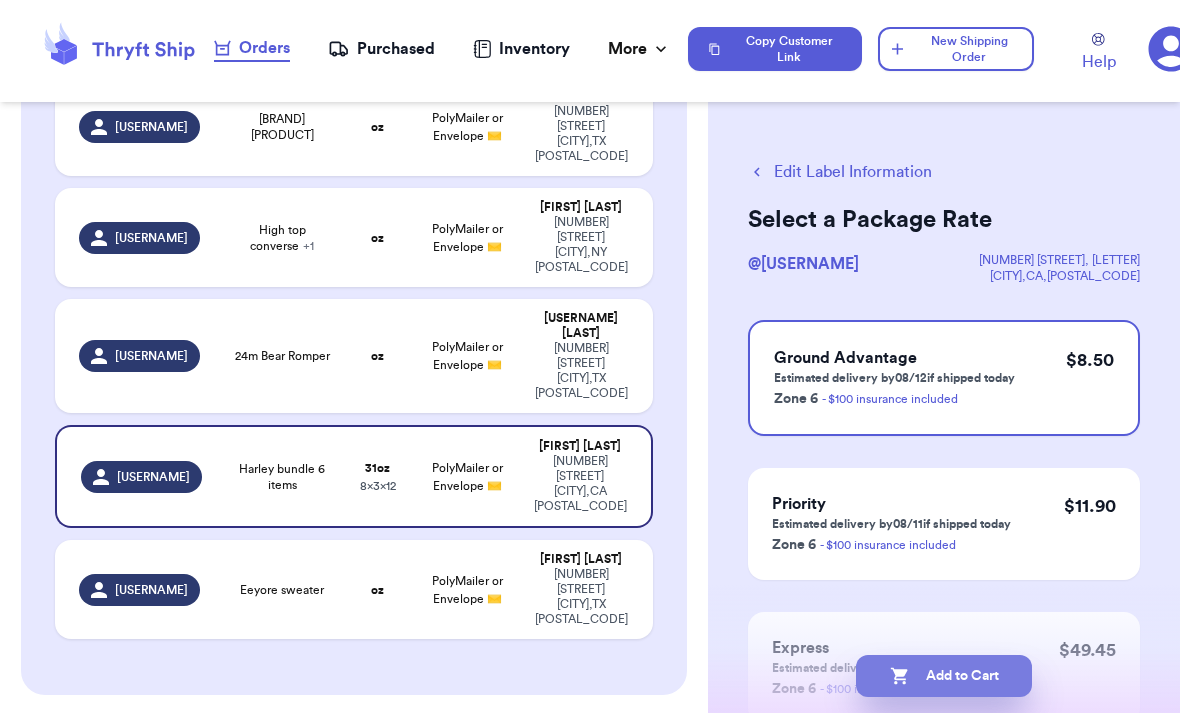 click on "Add to Cart" at bounding box center [944, 676] 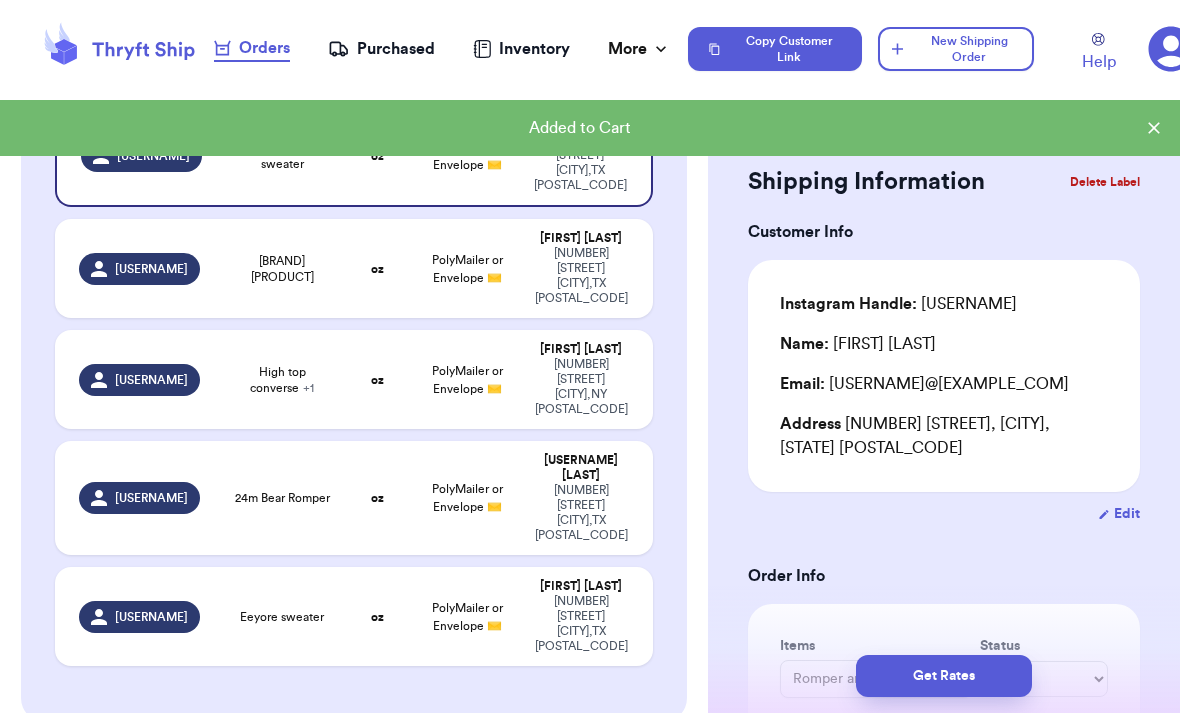 scroll, scrollTop: 227, scrollLeft: 0, axis: vertical 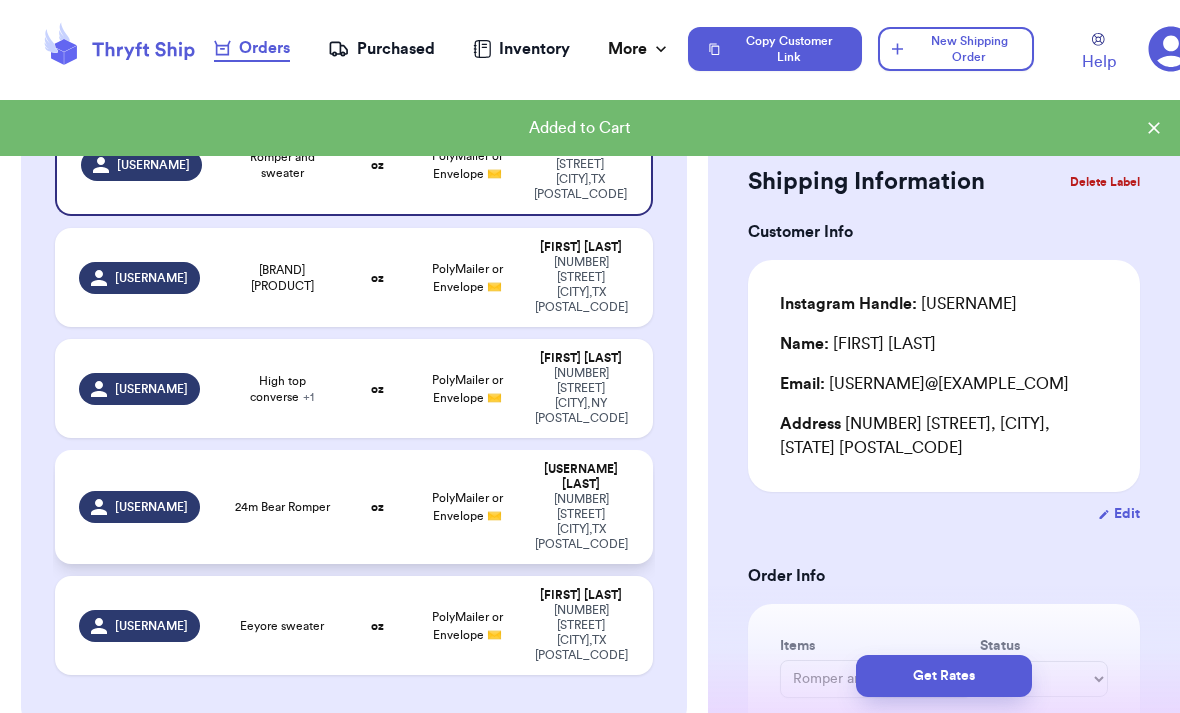 click on "[NUMBER] [STREET] [CITY], [STATE] [POSTAL_CODE]" at bounding box center (580, 522) 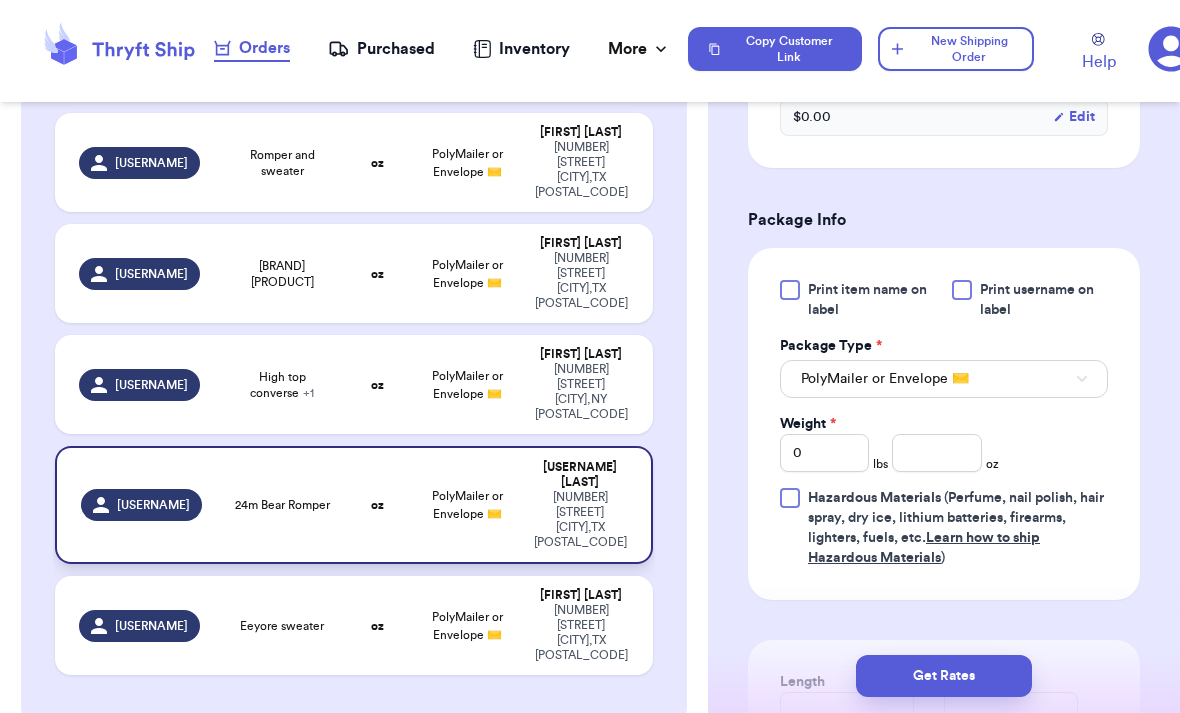scroll, scrollTop: 740, scrollLeft: 0, axis: vertical 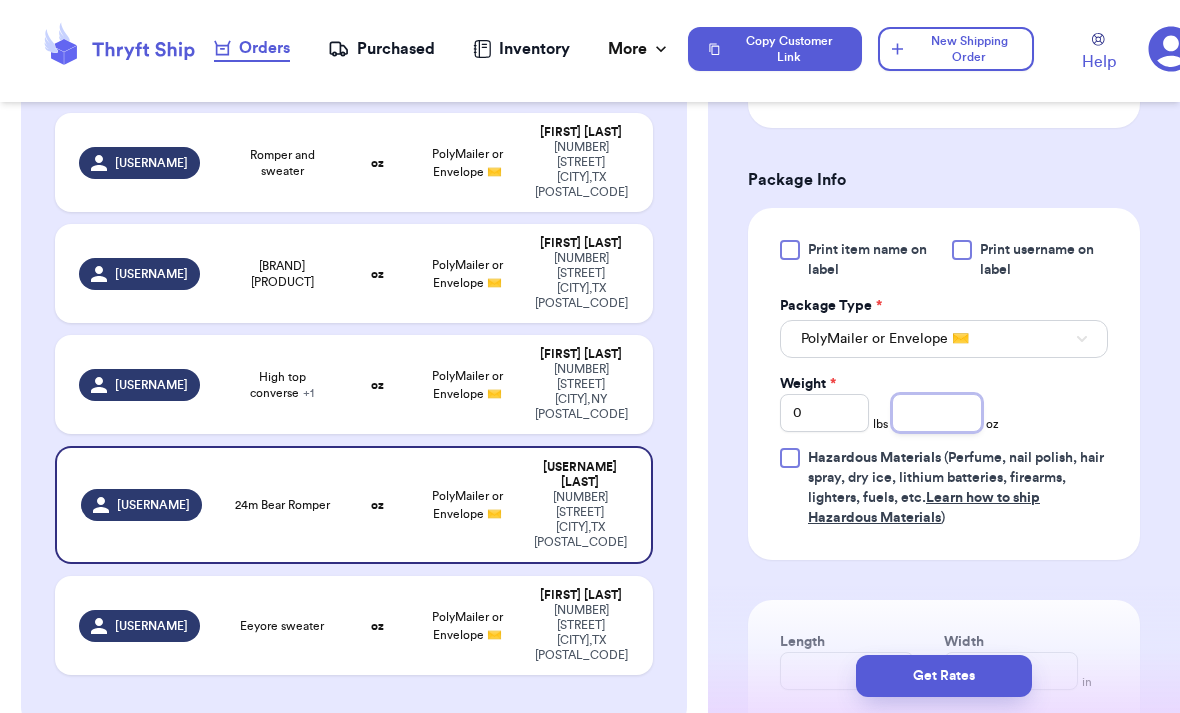 click at bounding box center (936, 413) 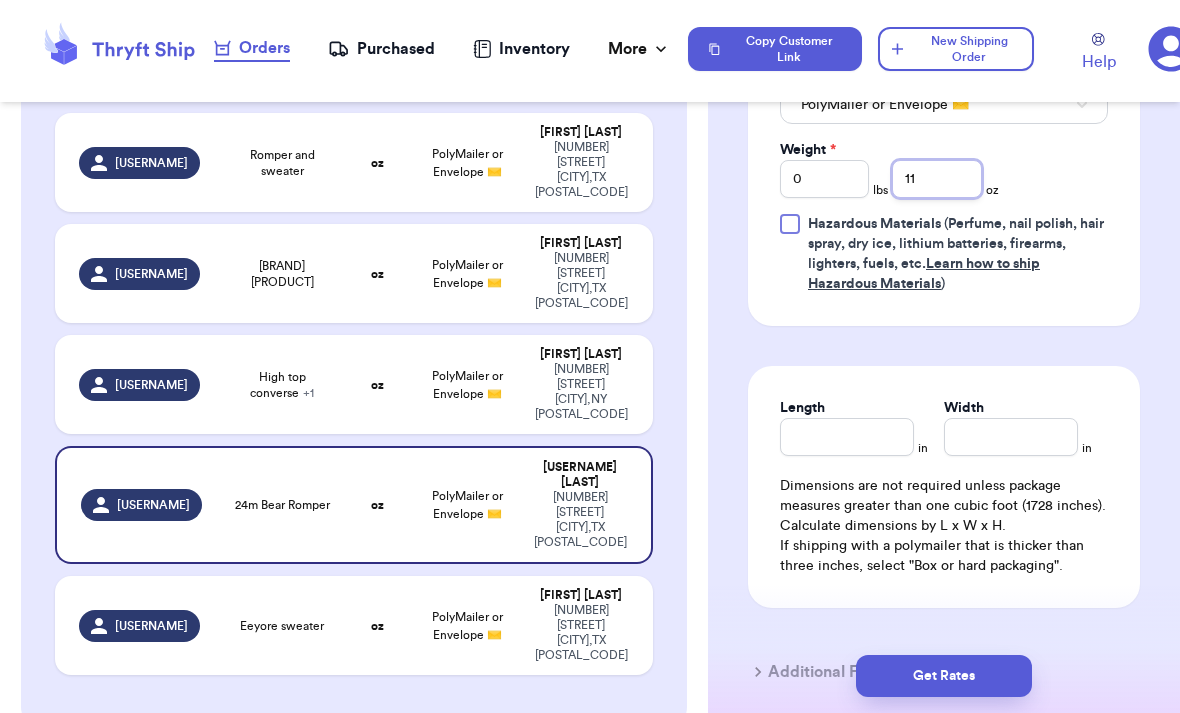 scroll, scrollTop: 976, scrollLeft: 0, axis: vertical 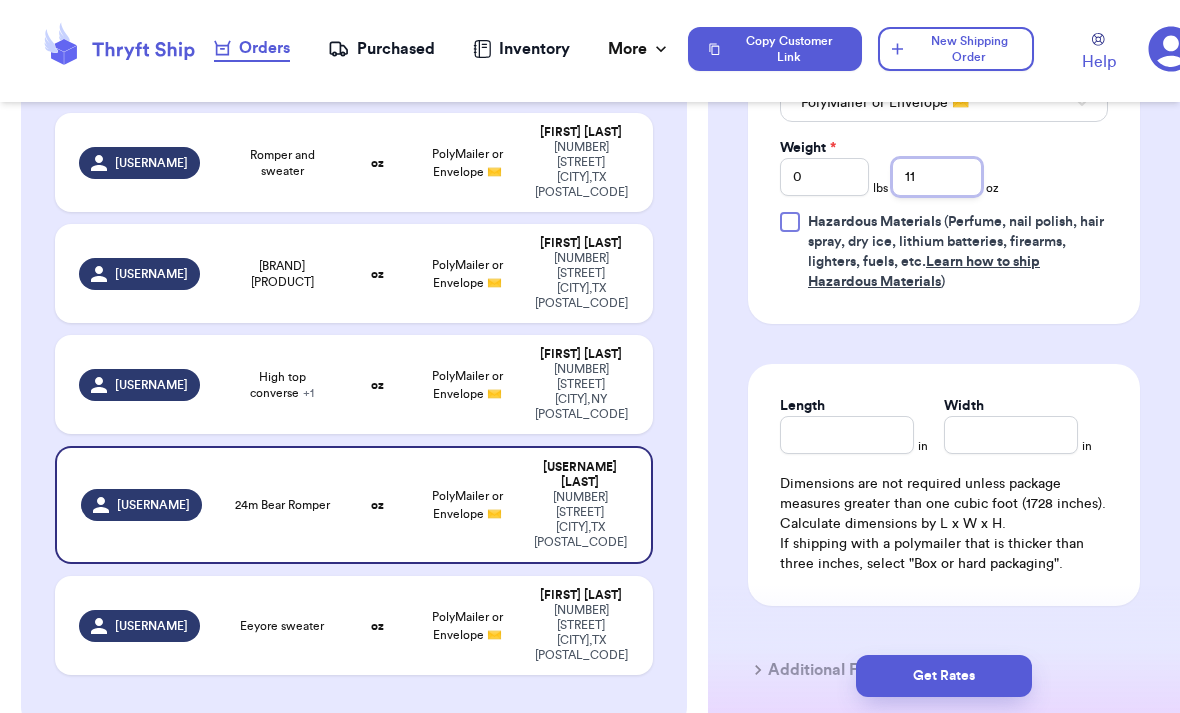 type on "11" 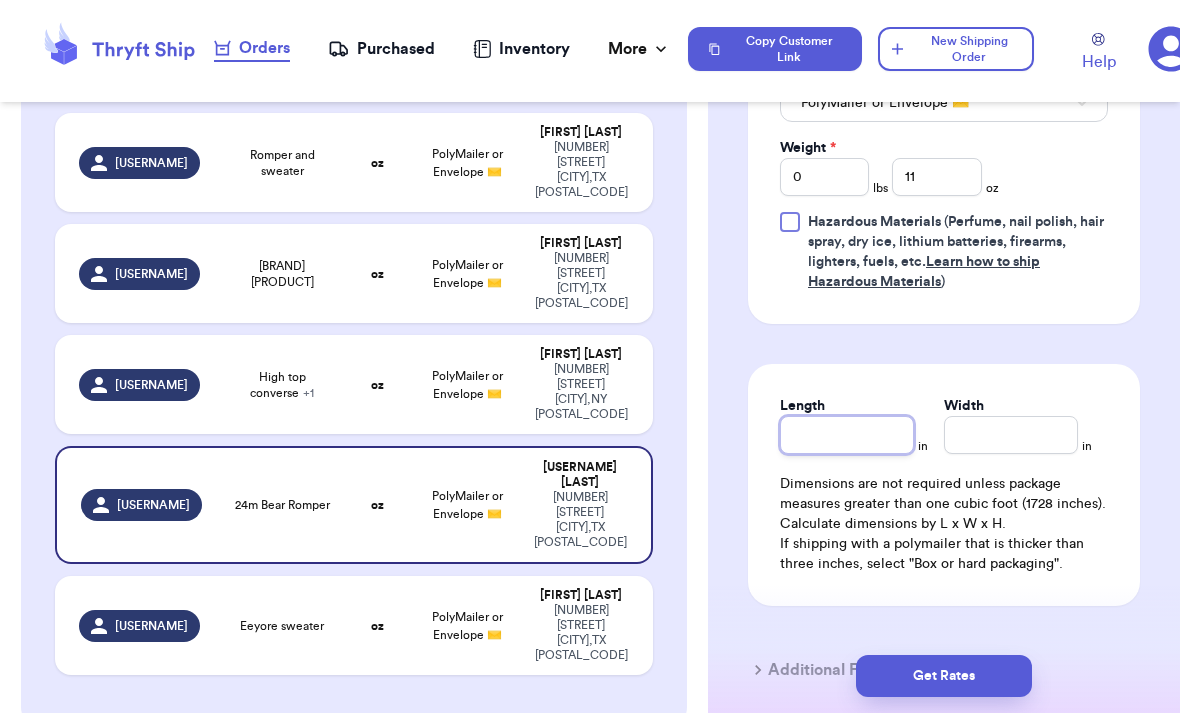 click on "Length" at bounding box center [847, 435] 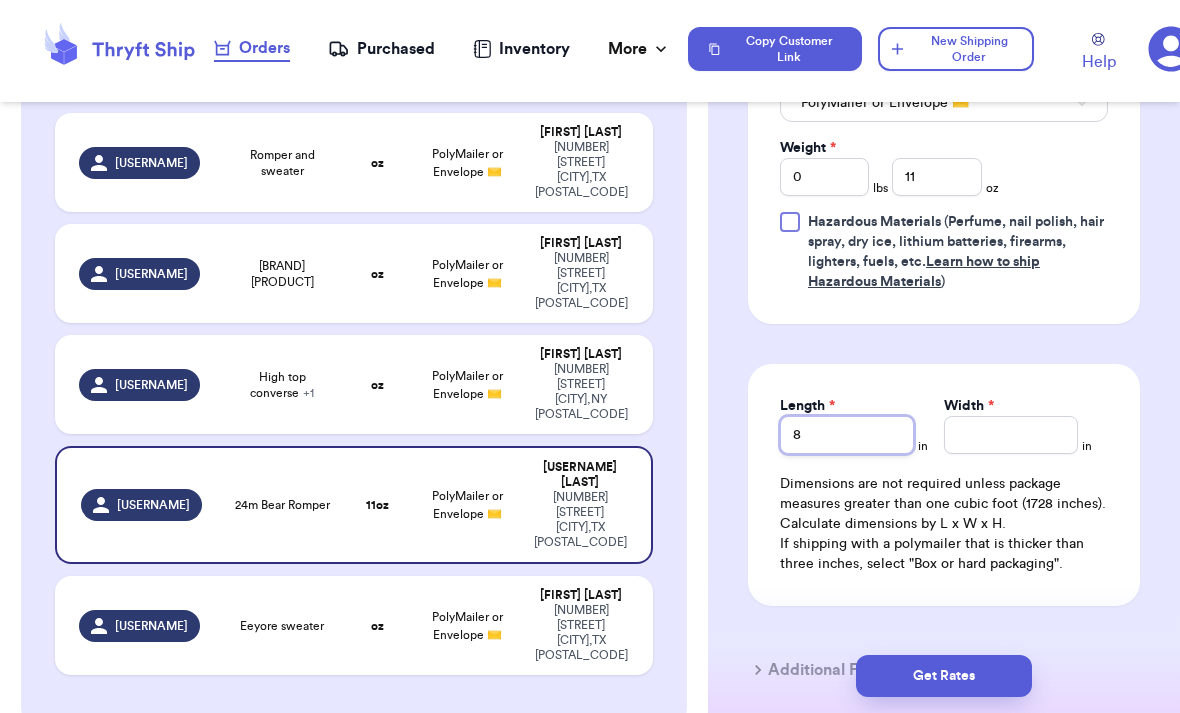 type on "8" 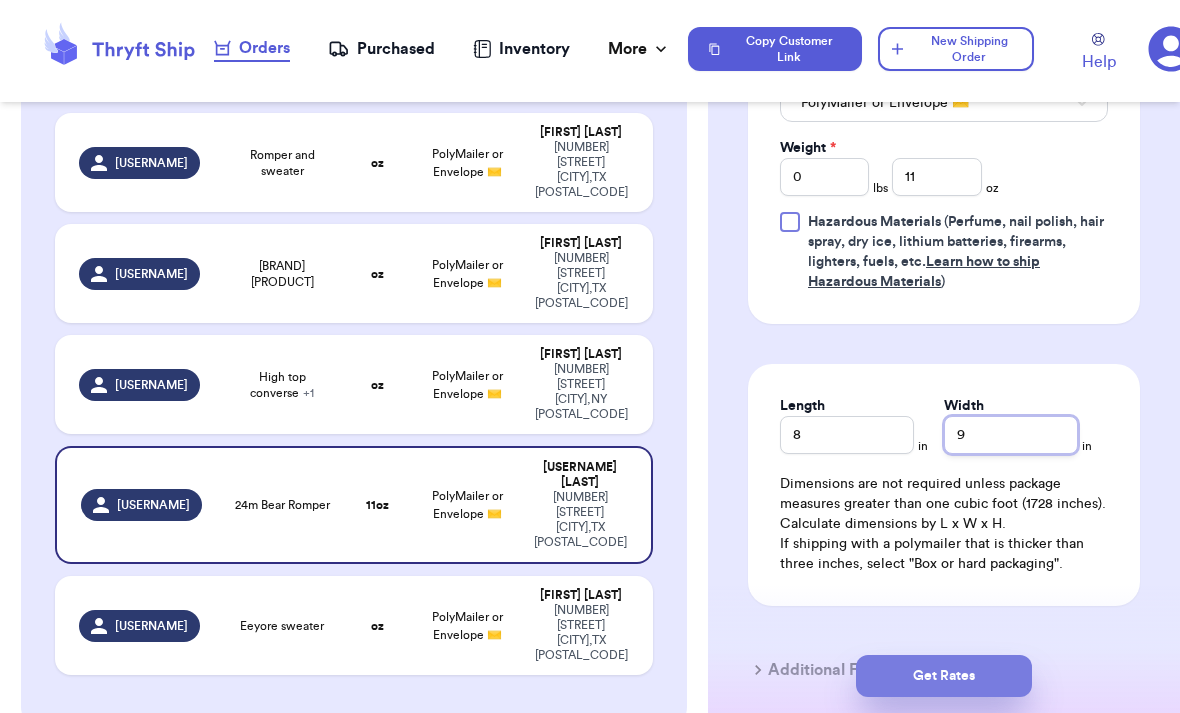 type on "9" 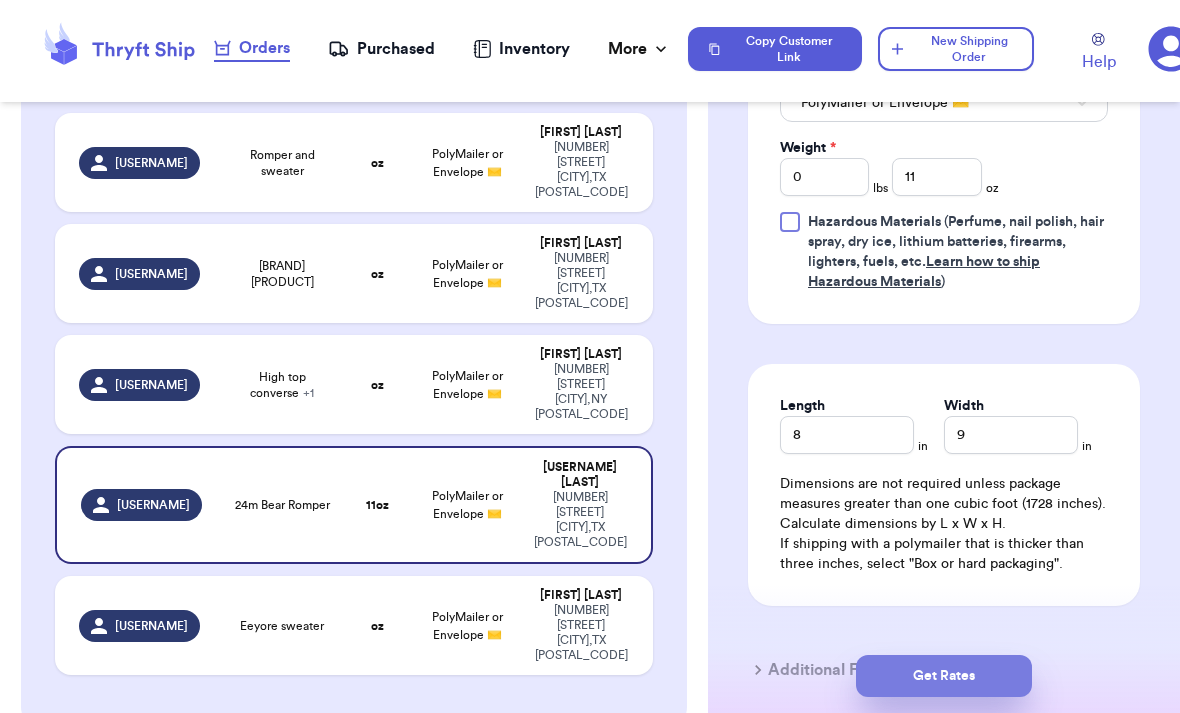 click on "Get Rates" at bounding box center [944, 676] 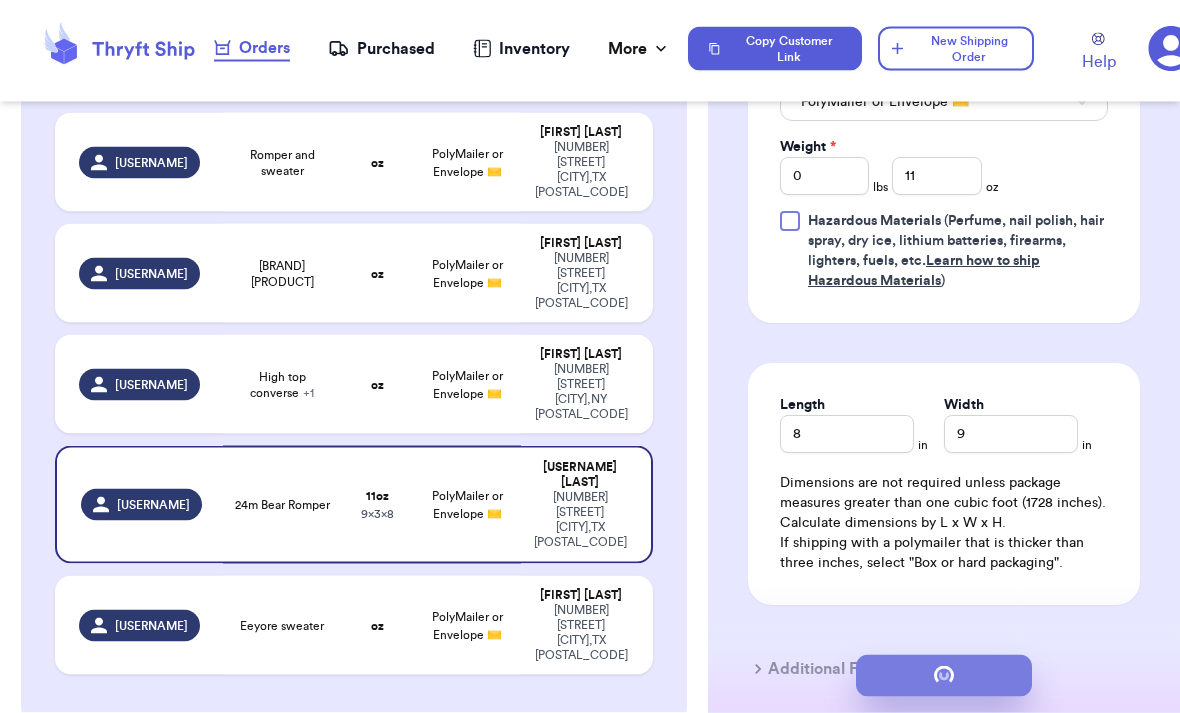 scroll, scrollTop: 0, scrollLeft: 0, axis: both 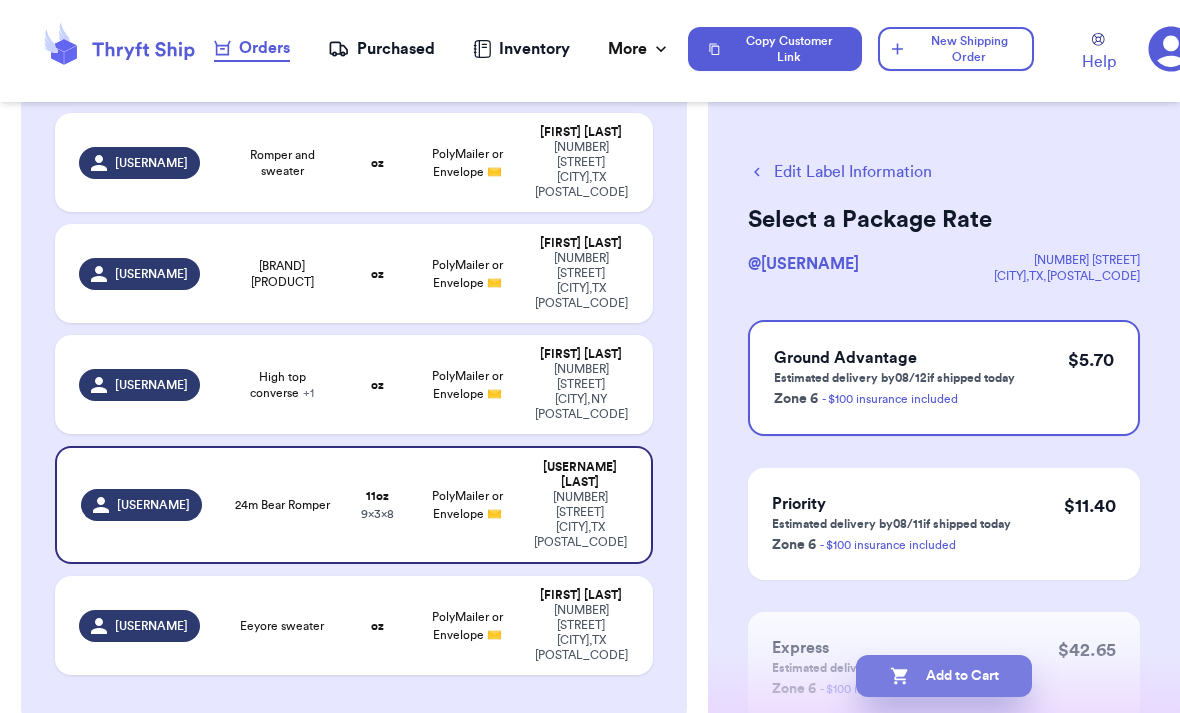click on "Add to Cart" at bounding box center [944, 676] 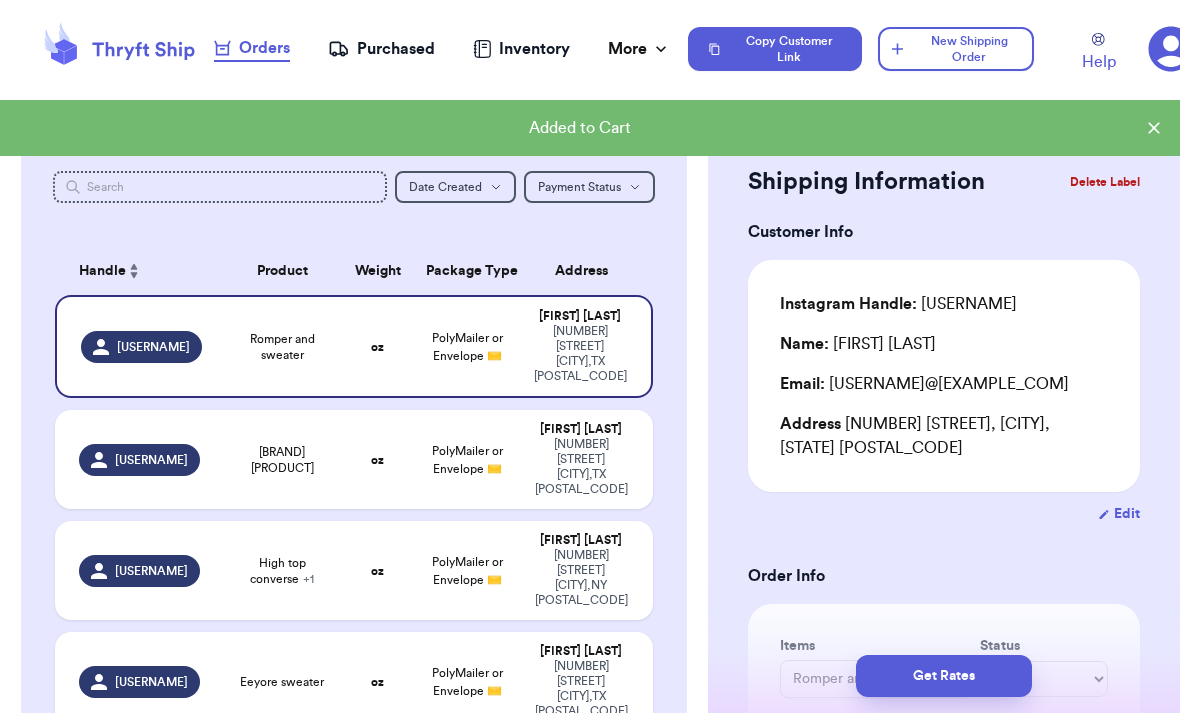 scroll, scrollTop: 48, scrollLeft: 0, axis: vertical 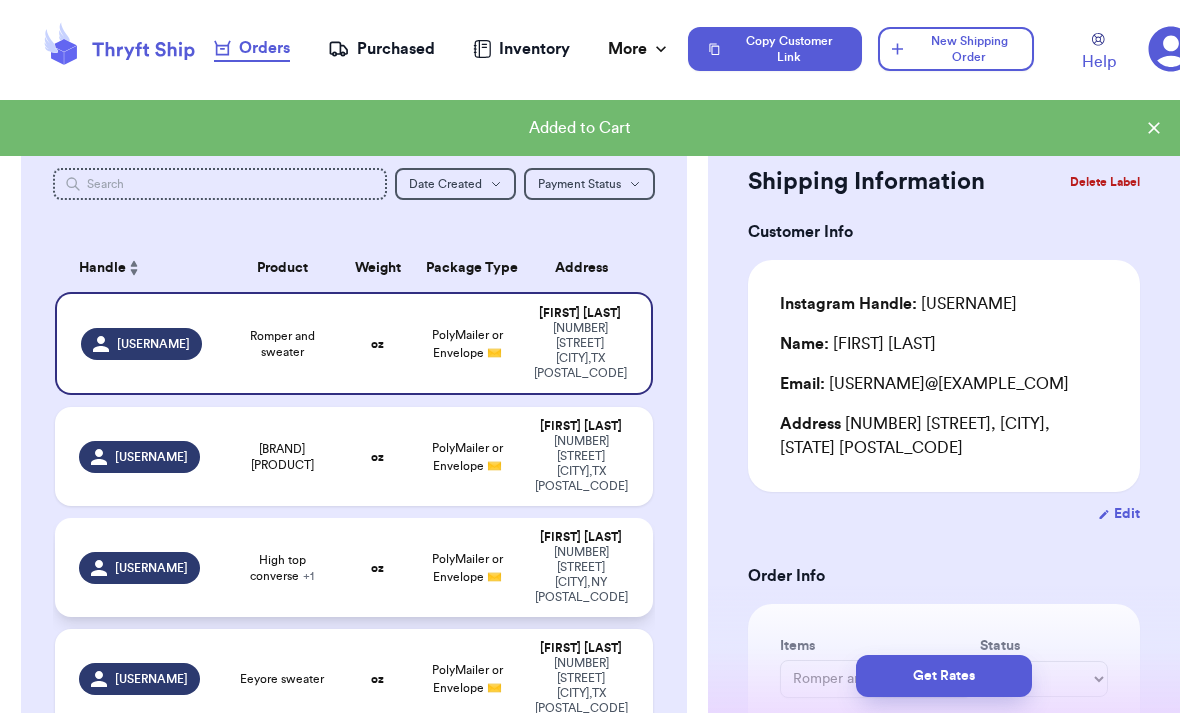 click on "[NUMBER] [STREET] [CITY], [STATE] [POSTAL_CODE]" at bounding box center (580, 575) 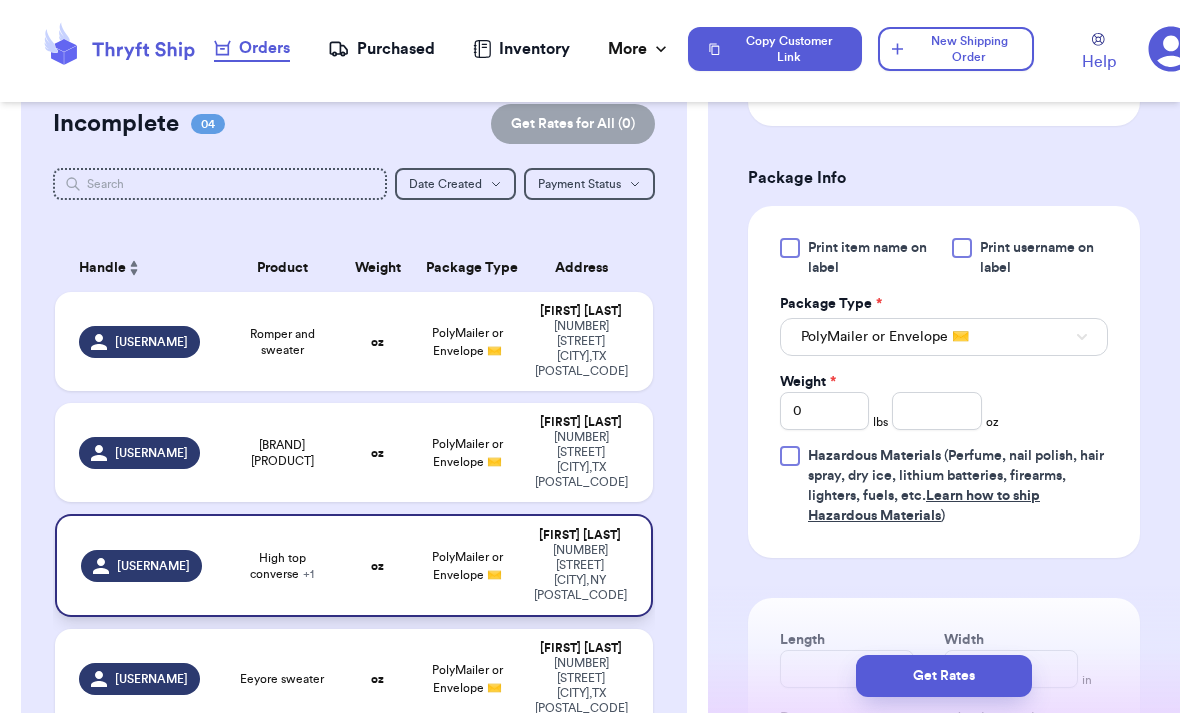 scroll, scrollTop: 870, scrollLeft: 0, axis: vertical 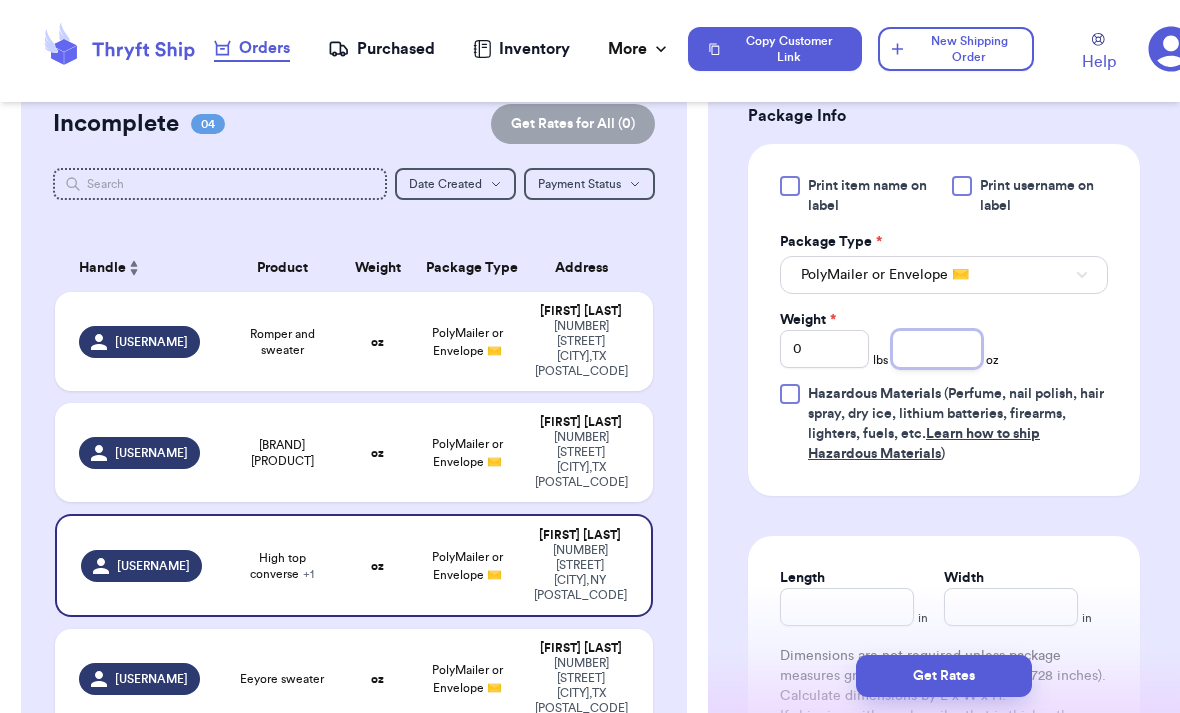 click at bounding box center [936, 349] 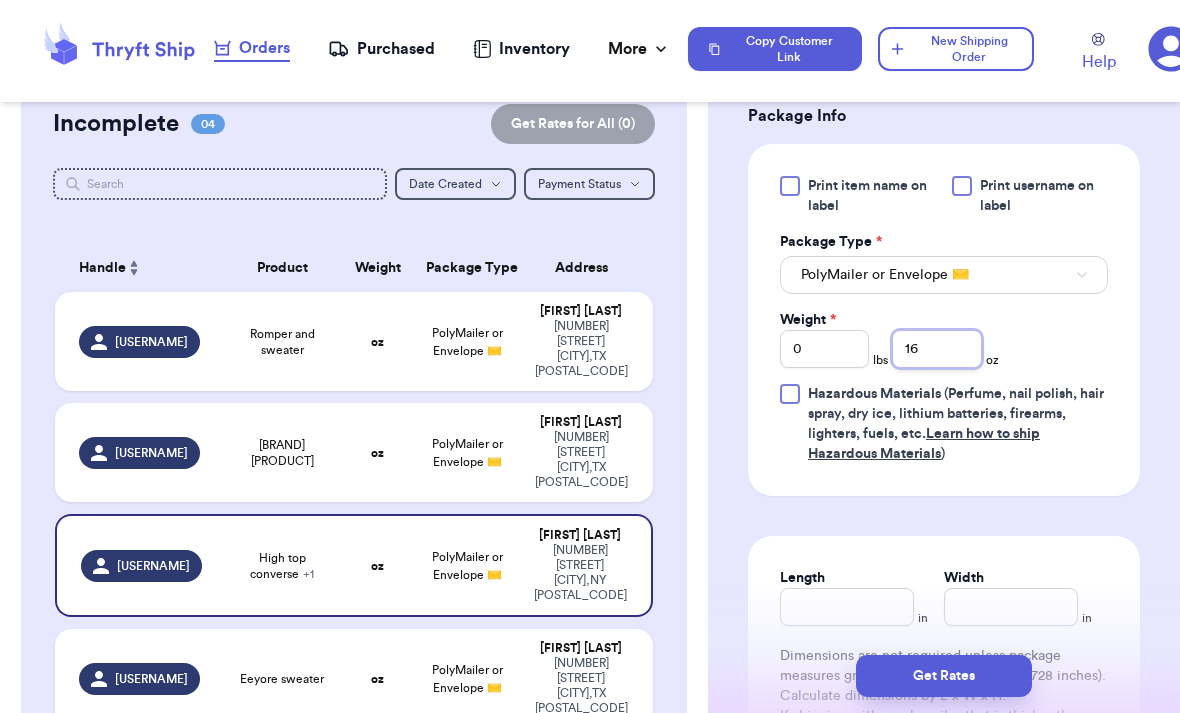 type on "16" 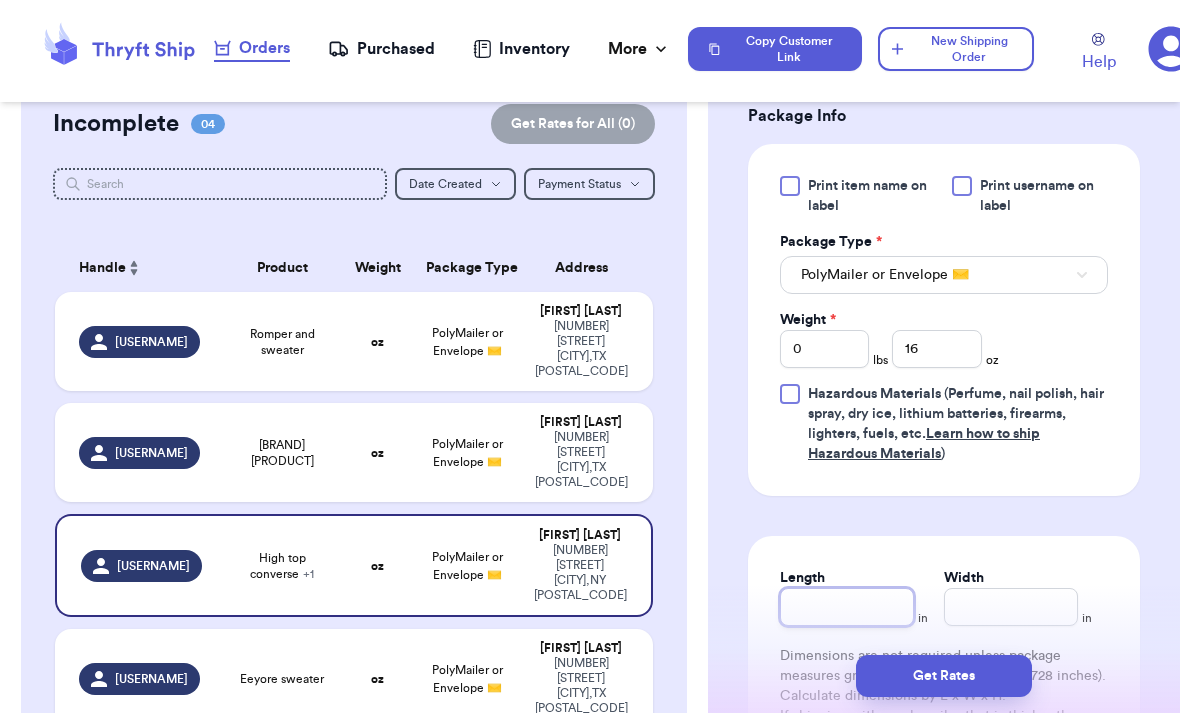 scroll, scrollTop: 67, scrollLeft: 0, axis: vertical 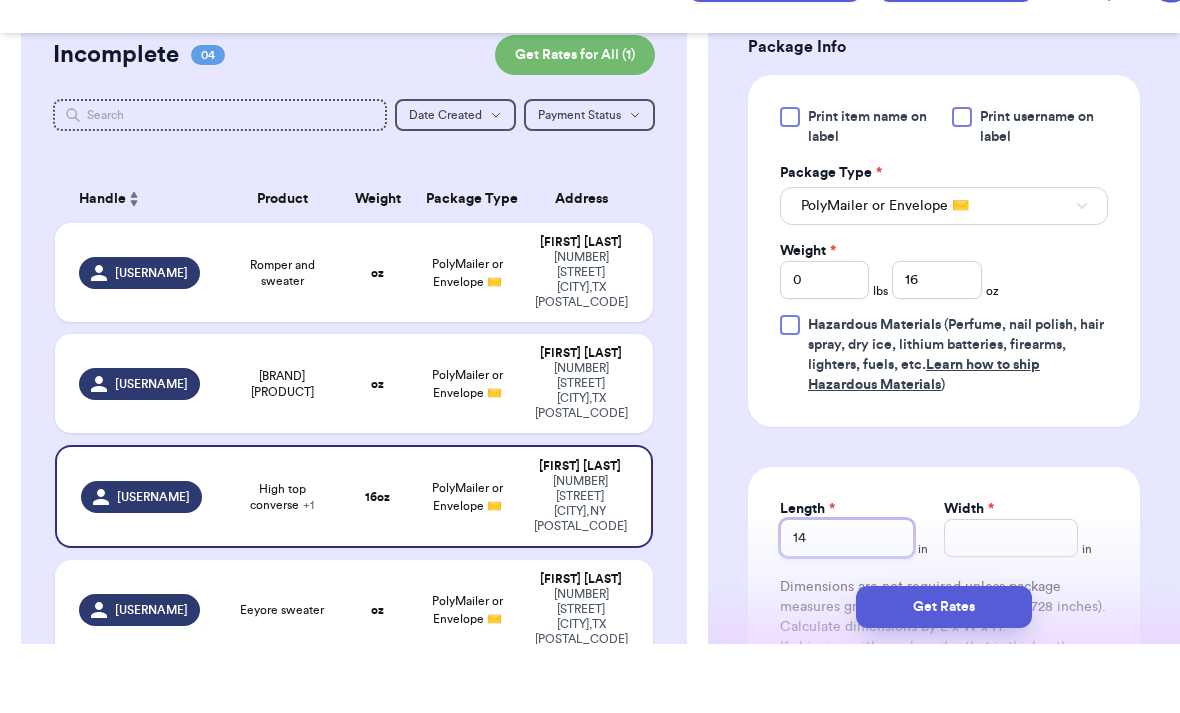 type on "14" 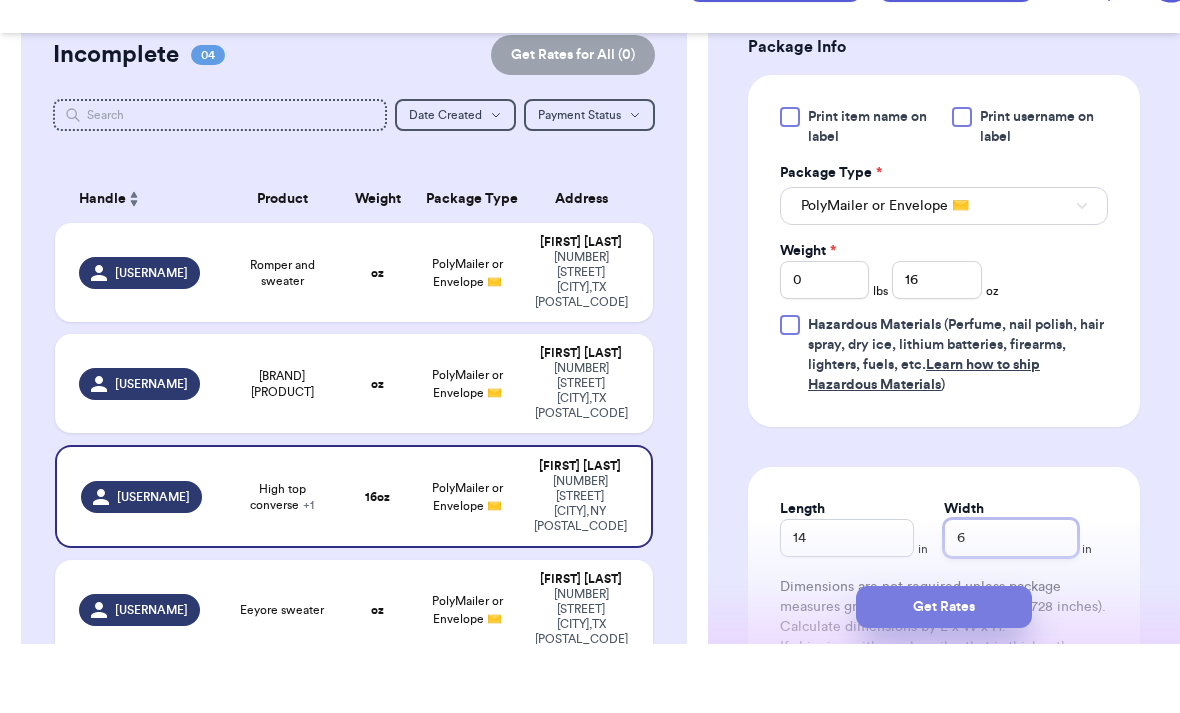 type on "6" 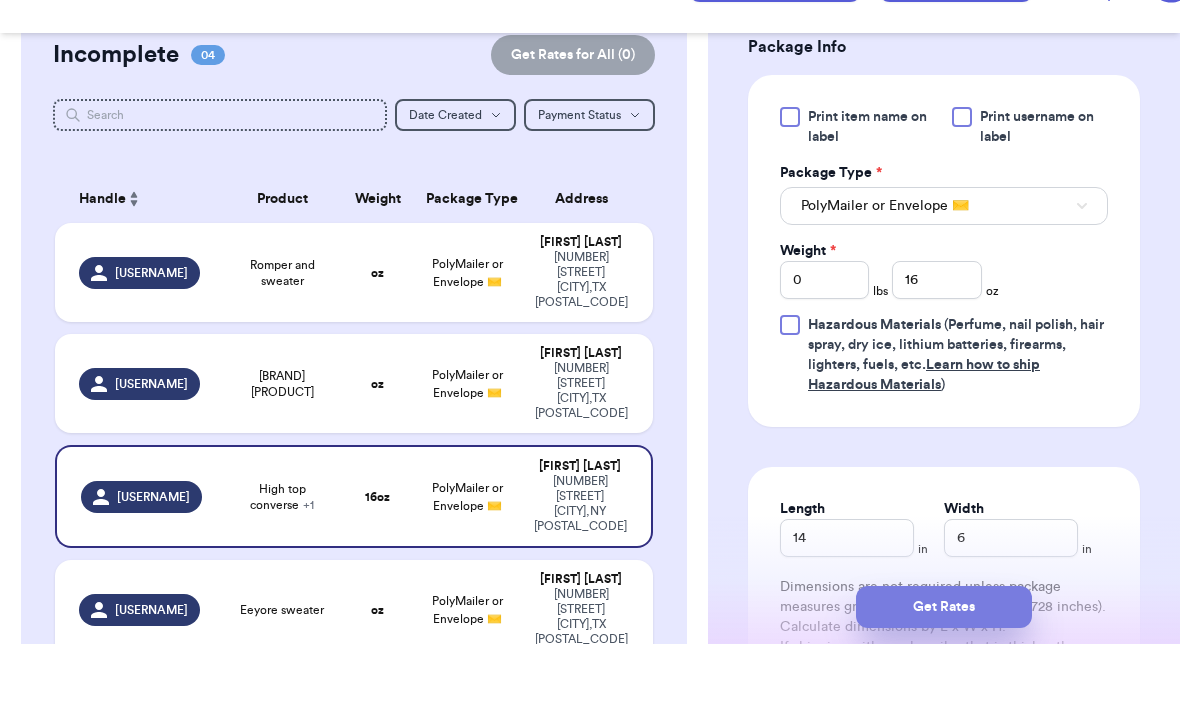 click on "Get Rates" at bounding box center (944, 676) 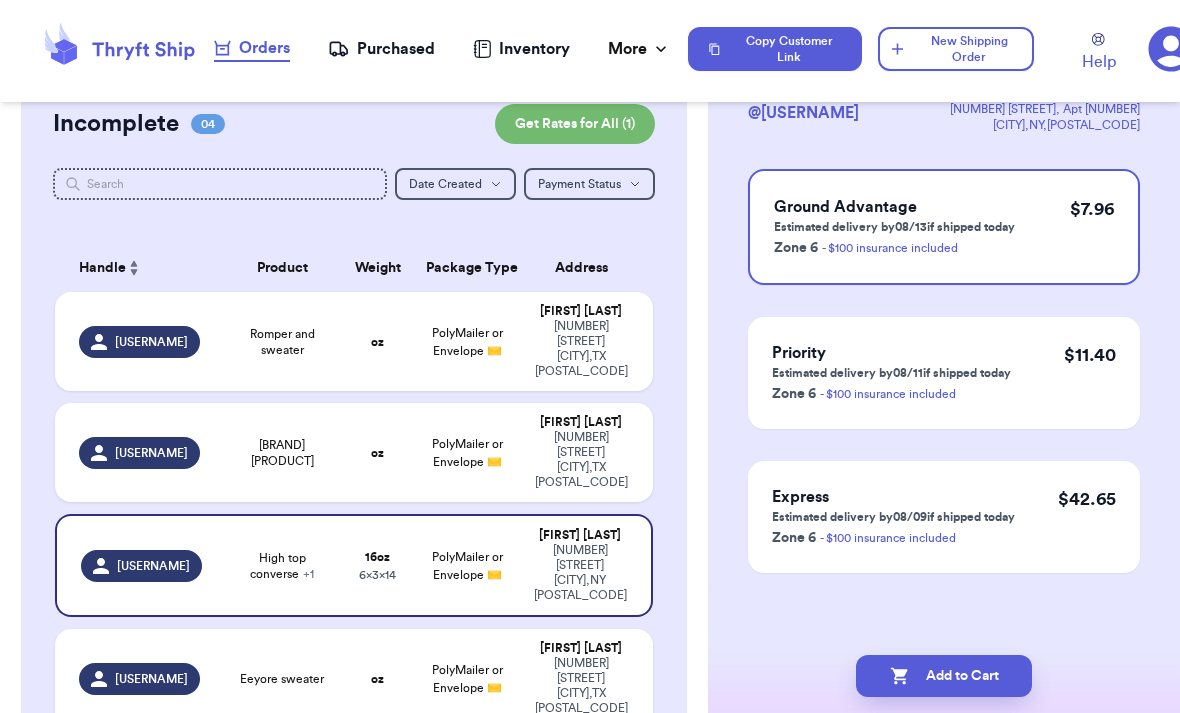 scroll, scrollTop: 0, scrollLeft: 0, axis: both 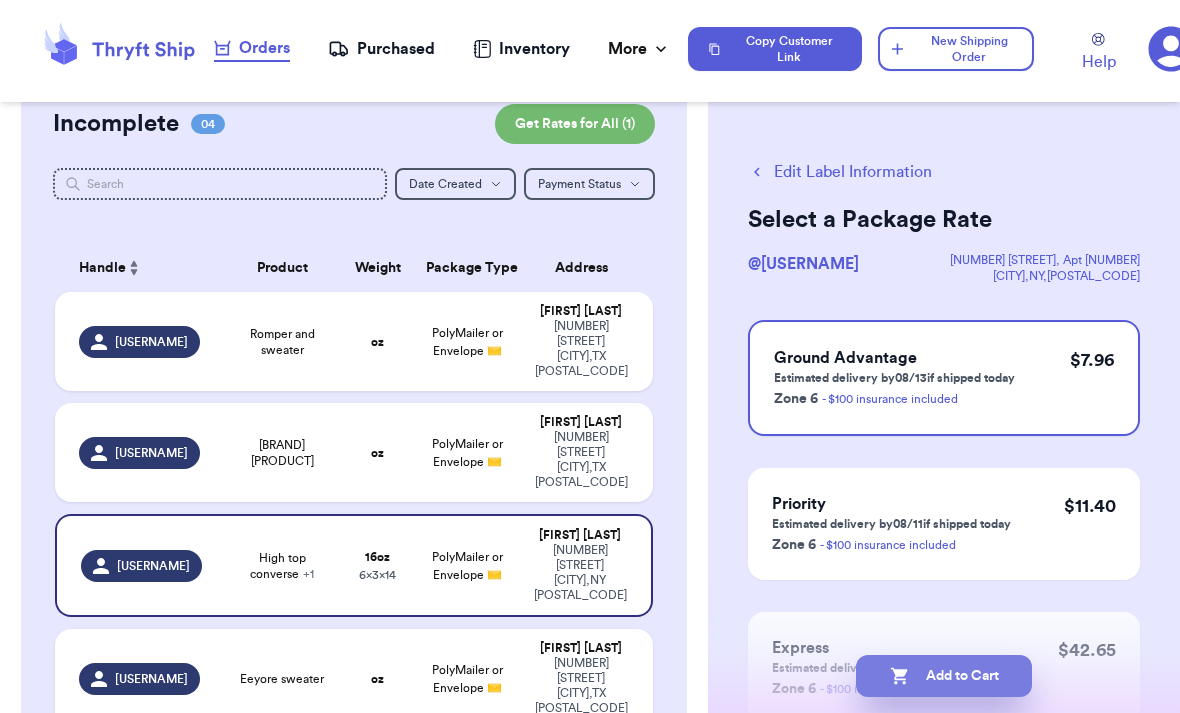 click on "Add to Cart" at bounding box center [944, 676] 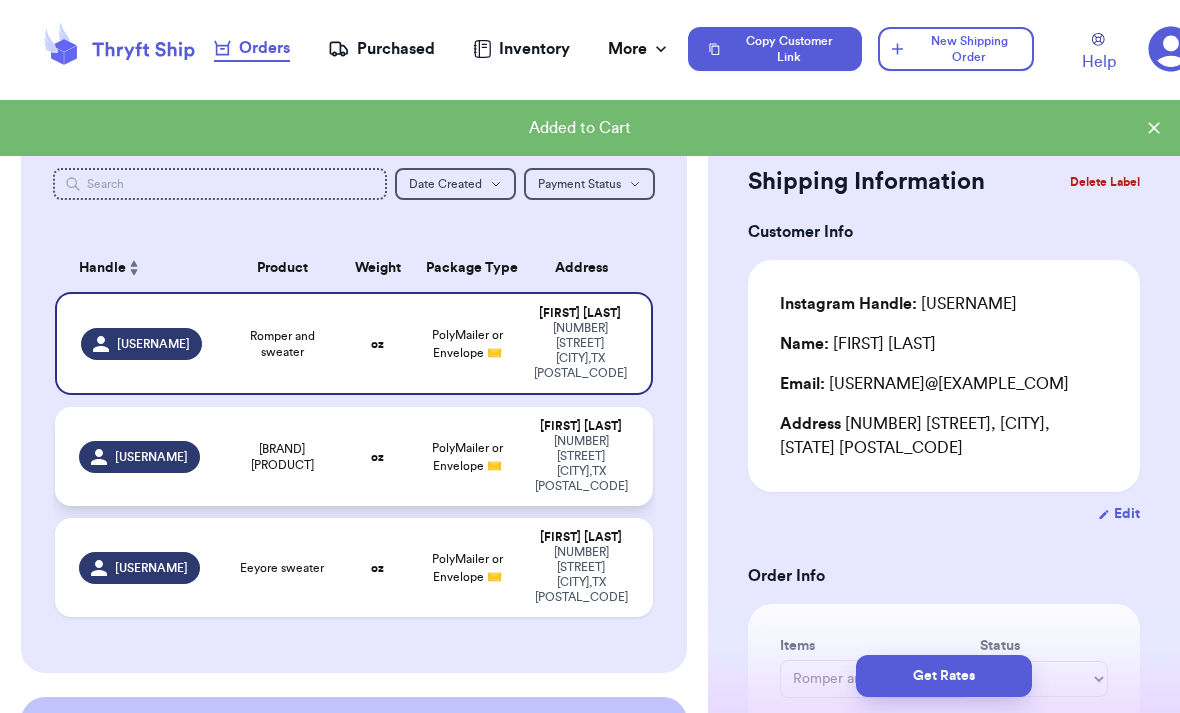click on "[NUMBER] [STREET] [CITY], [STATE] [POSTAL_CODE]" at bounding box center [580, 464] 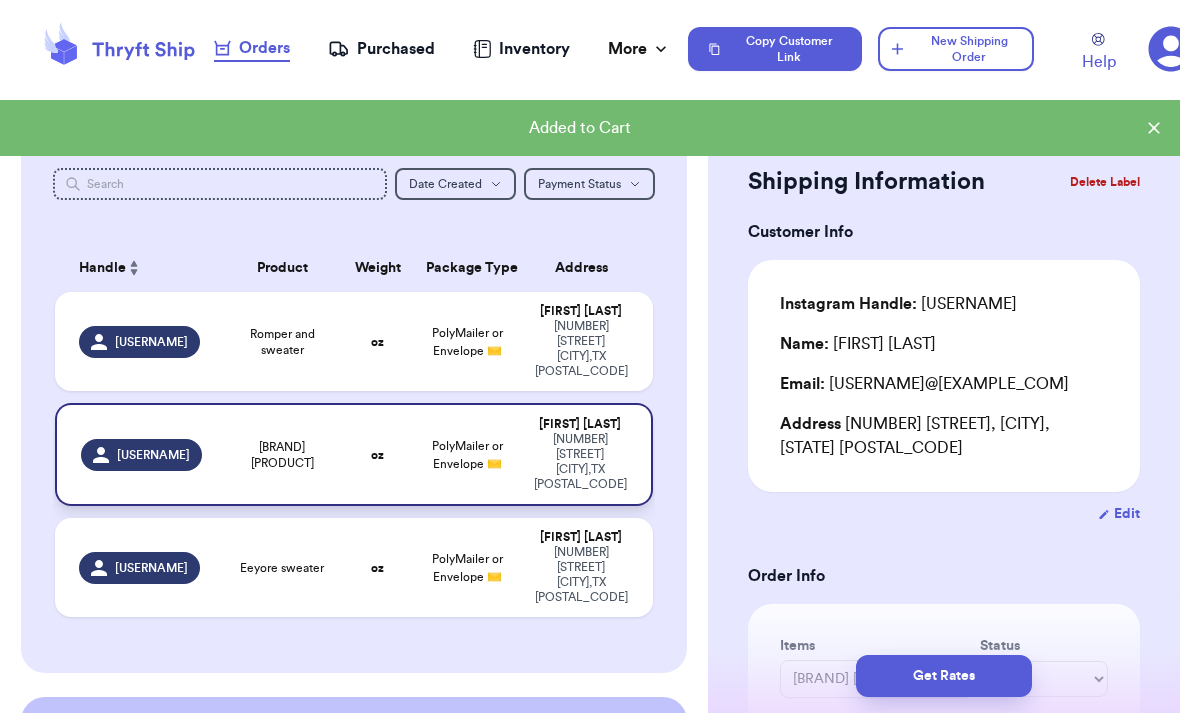 click on "Delete Label" at bounding box center [1105, 182] 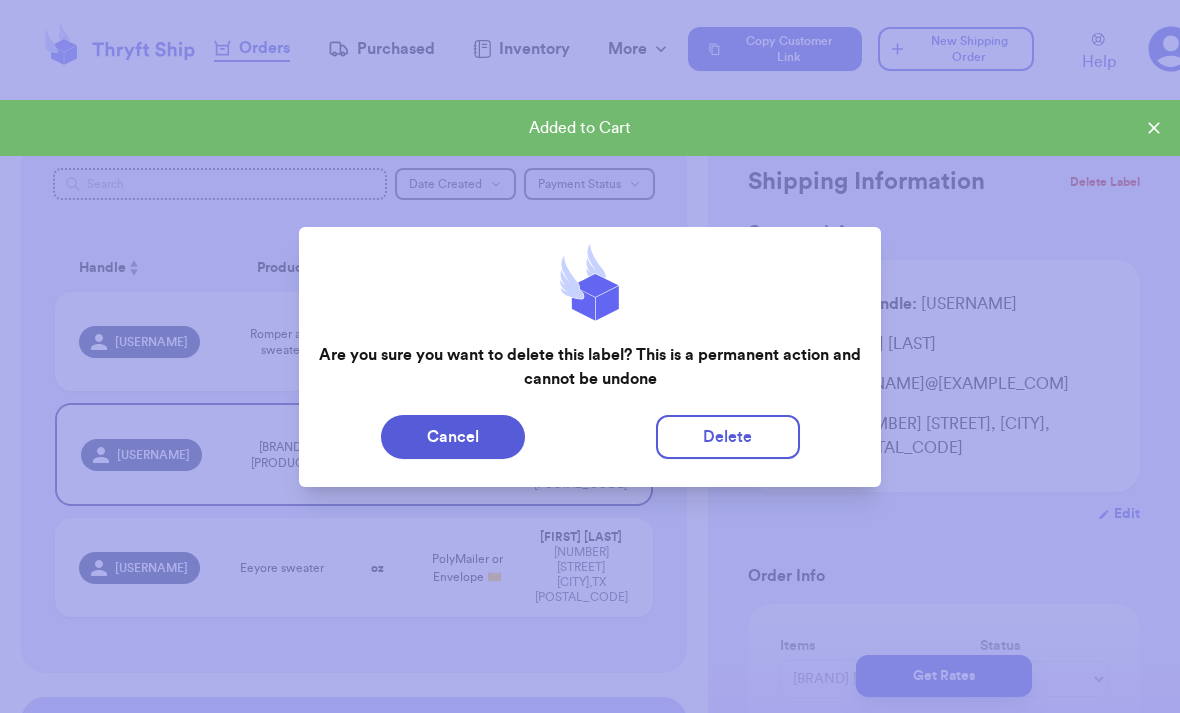 click on "Delete" at bounding box center (728, 437) 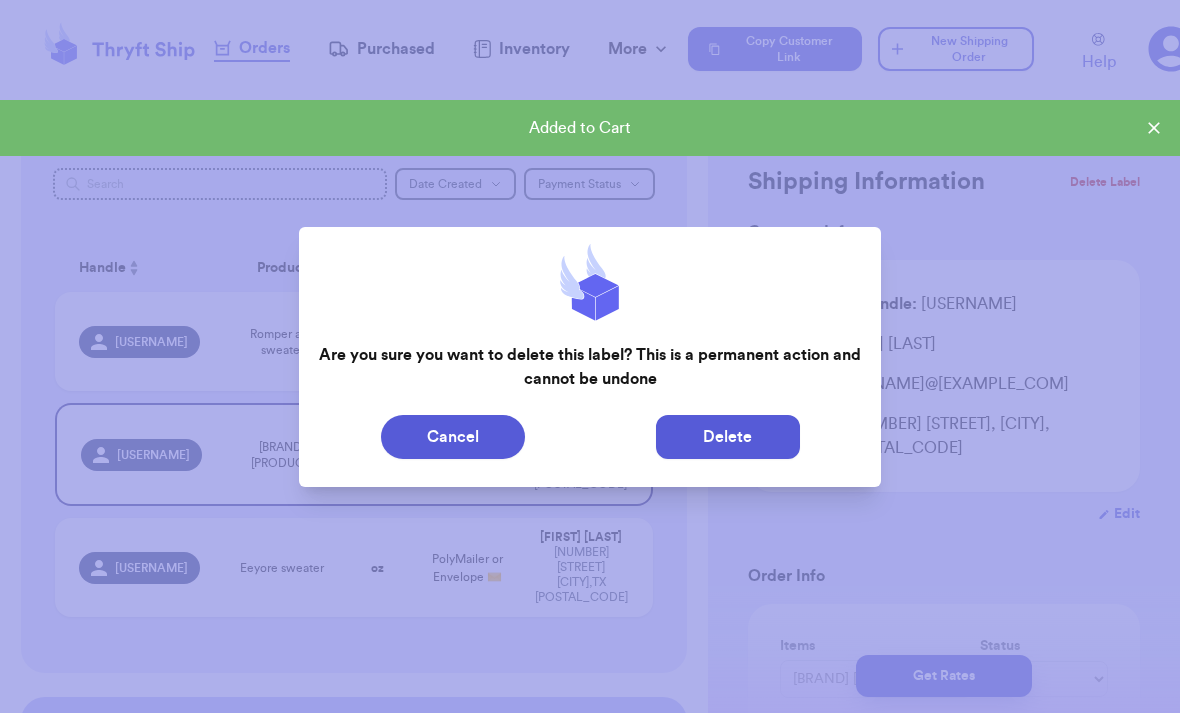 type 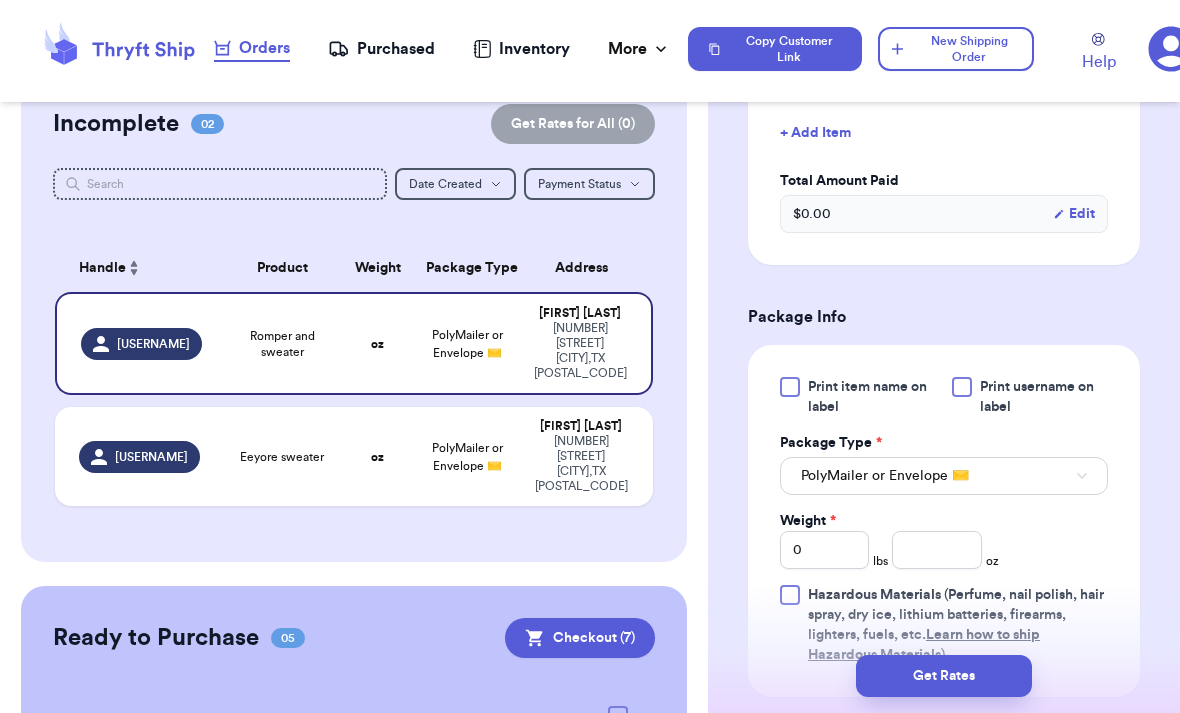scroll, scrollTop: 709, scrollLeft: 0, axis: vertical 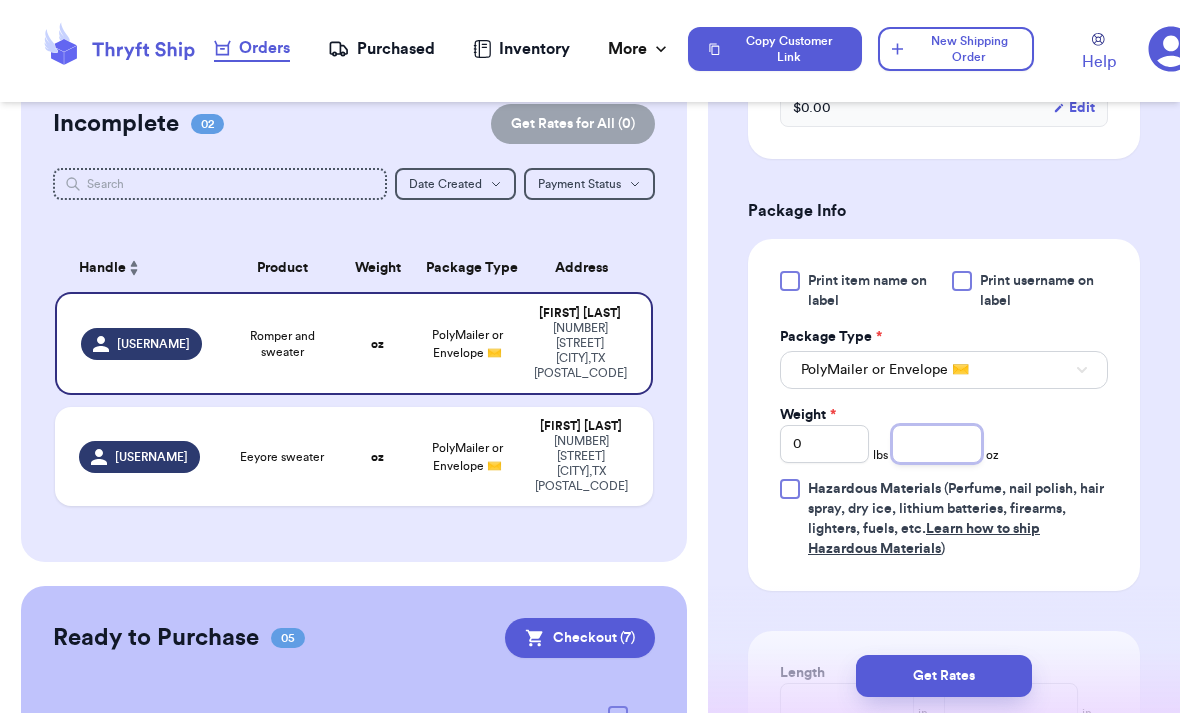 click at bounding box center [936, 444] 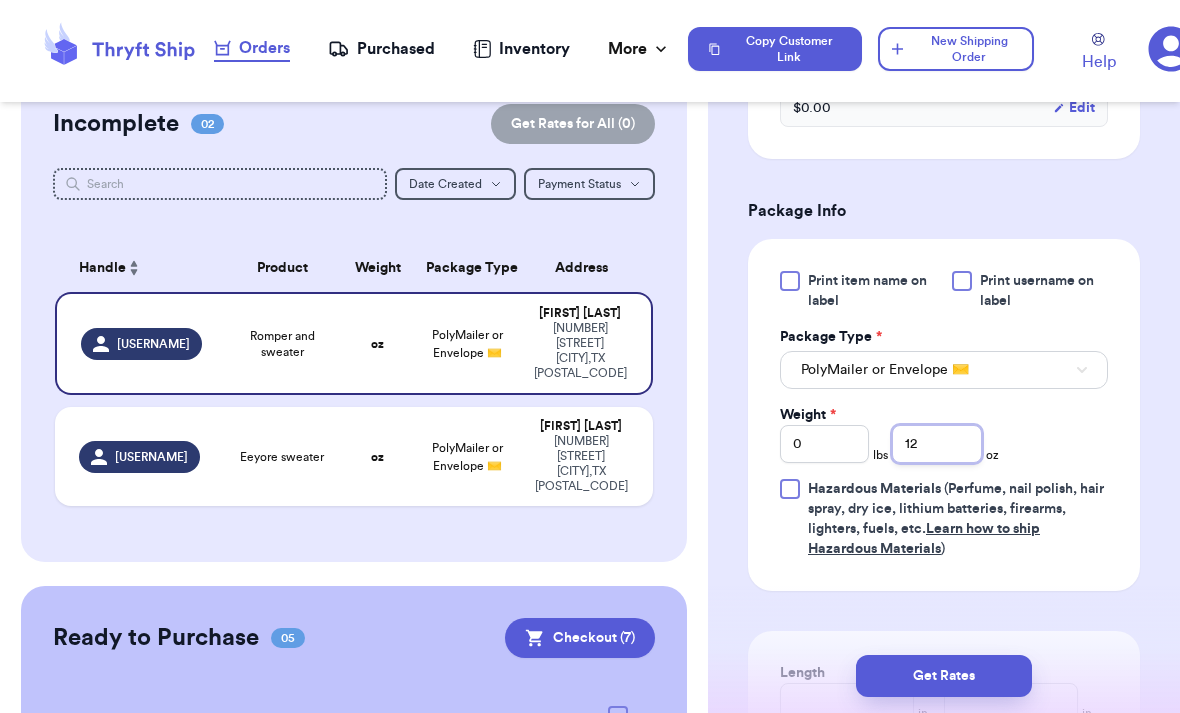 type on "12" 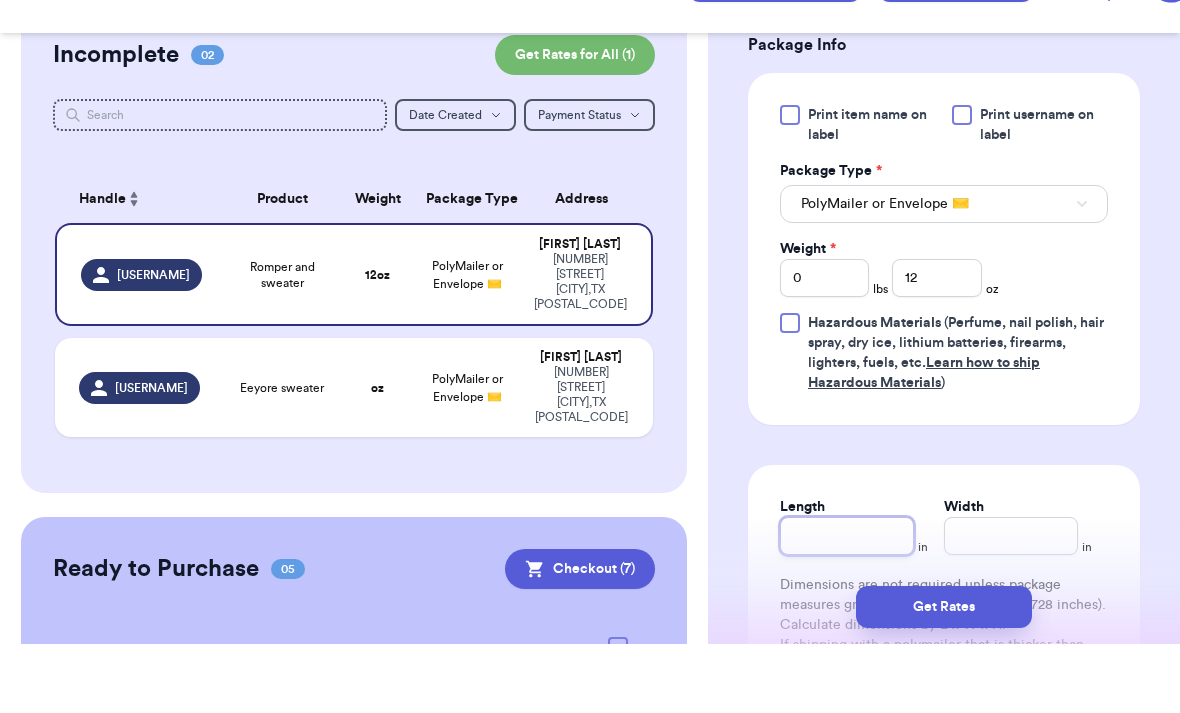 scroll, scrollTop: 850, scrollLeft: 0, axis: vertical 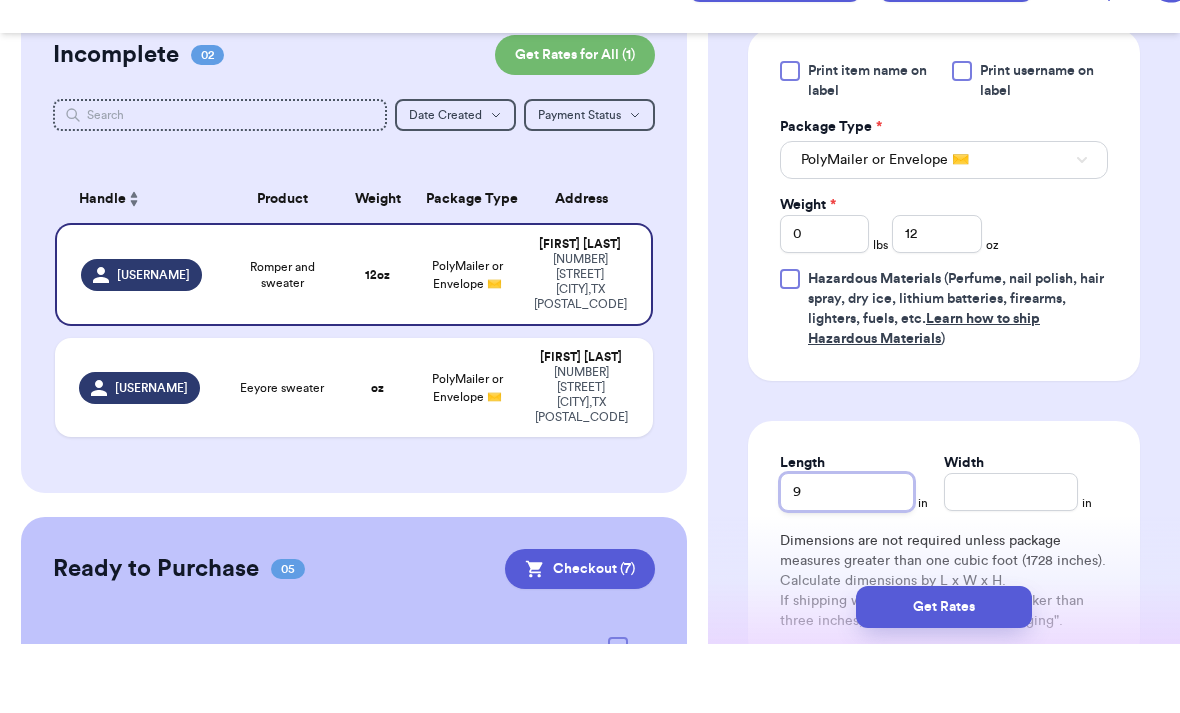 type on "9" 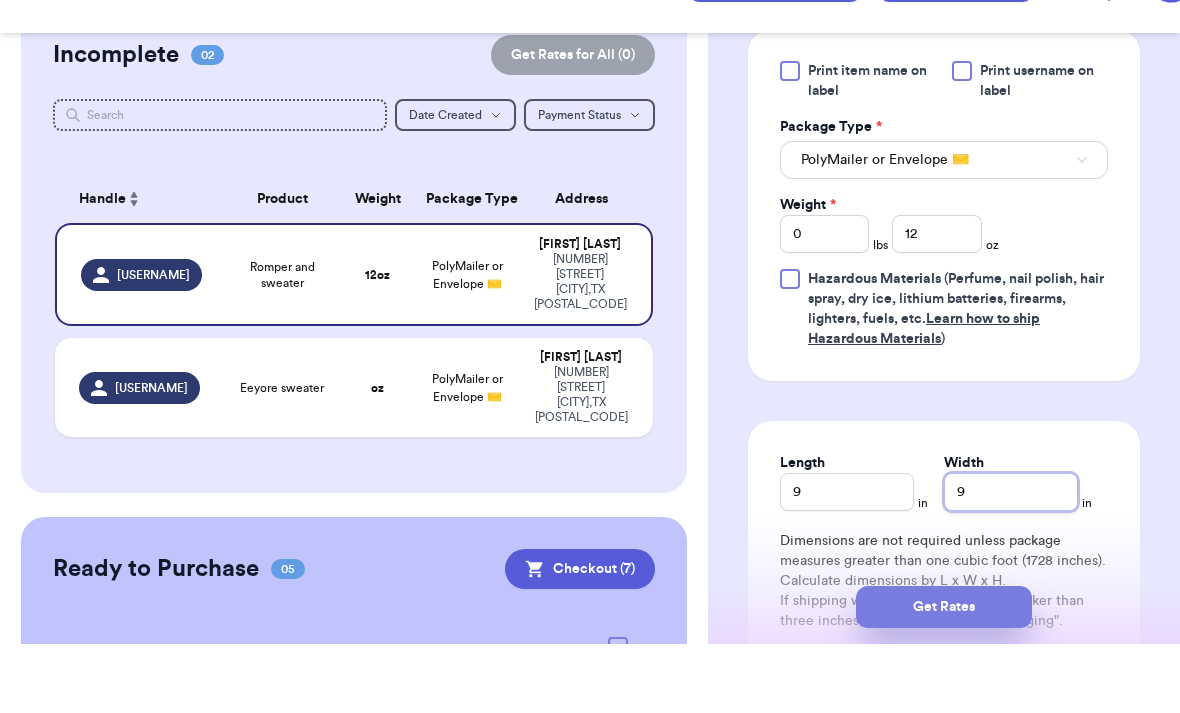 type on "9" 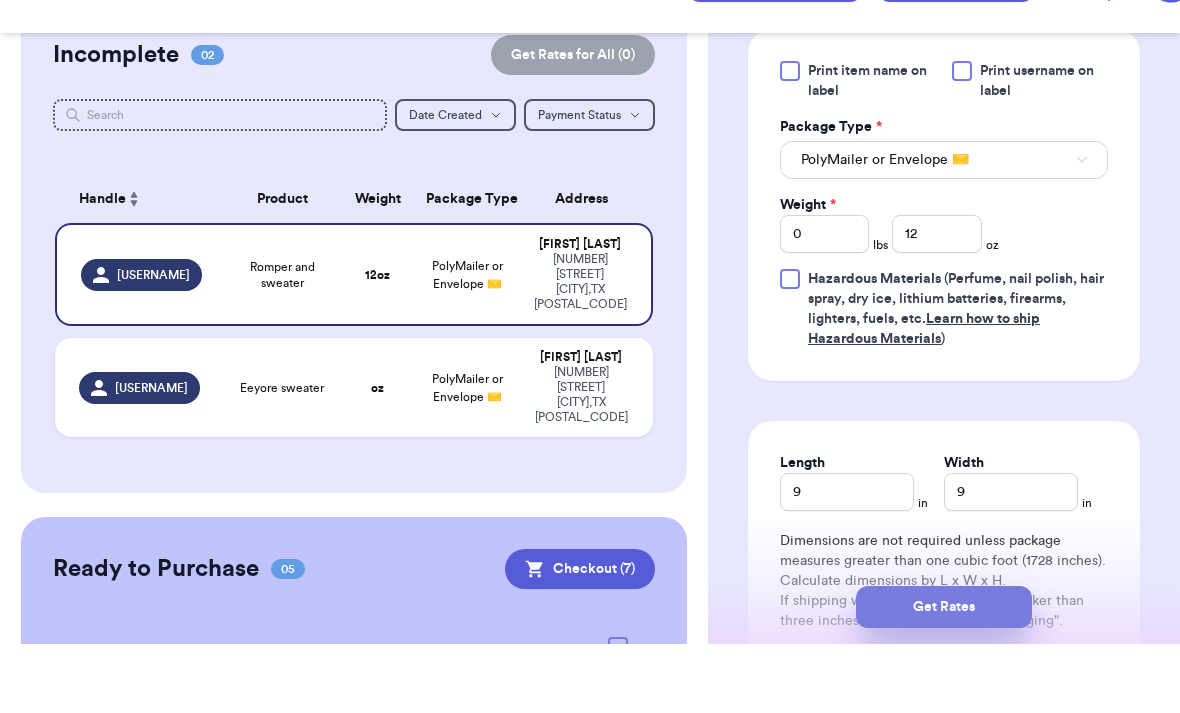 click on "Get Rates" at bounding box center [944, 676] 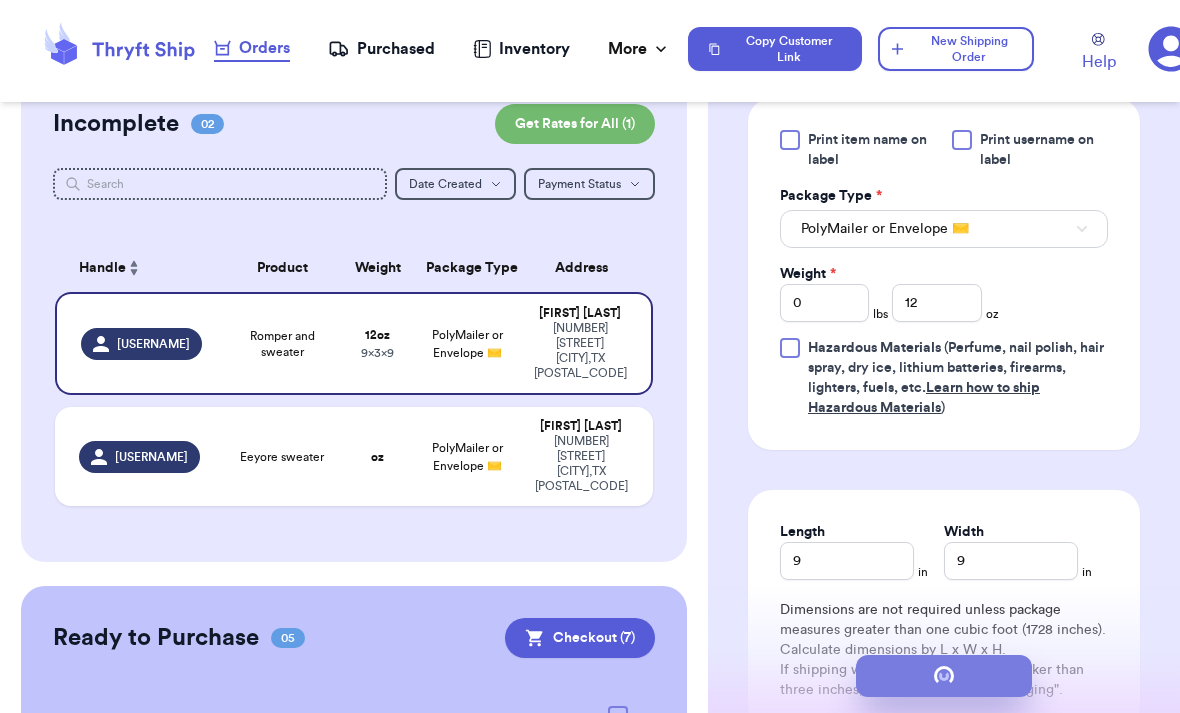 scroll, scrollTop: 0, scrollLeft: 0, axis: both 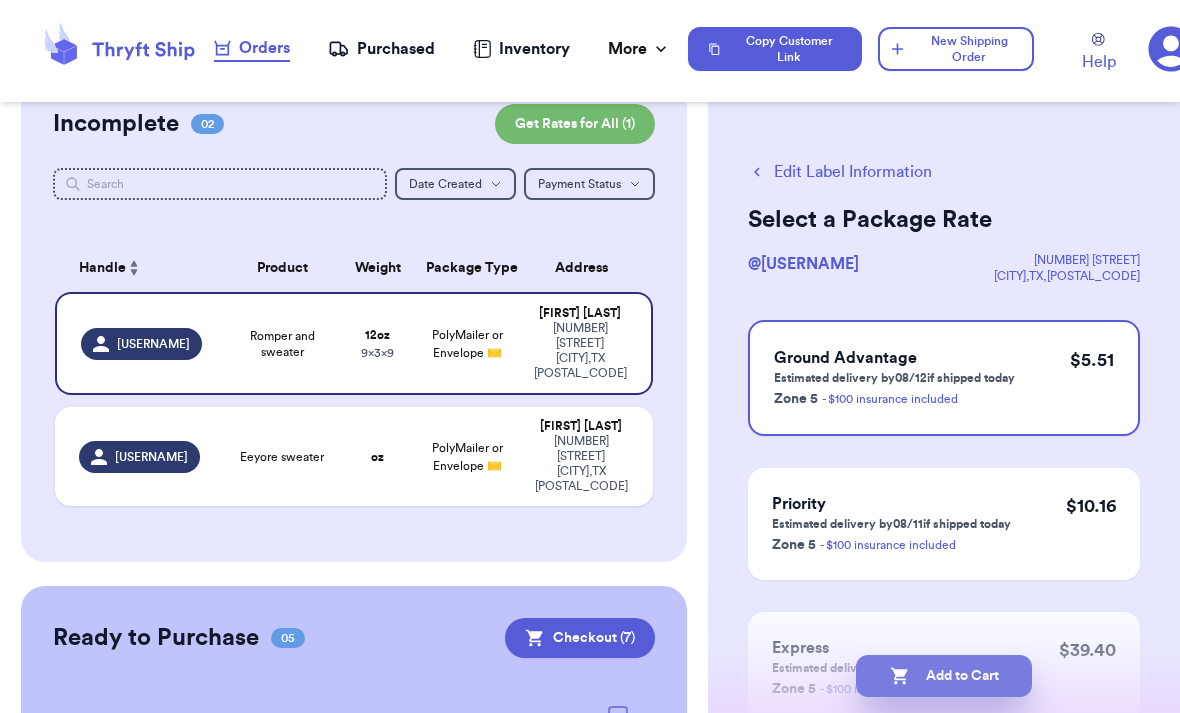 click on "Add to Cart" at bounding box center (944, 676) 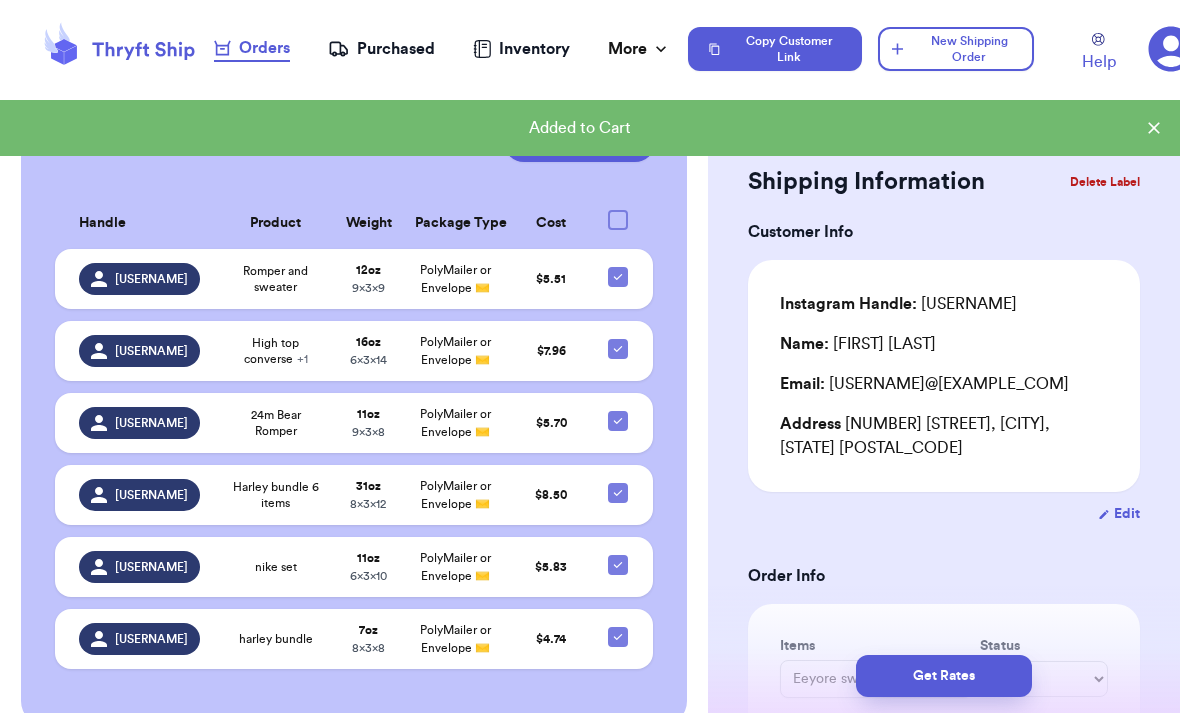 scroll, scrollTop: 401, scrollLeft: 0, axis: vertical 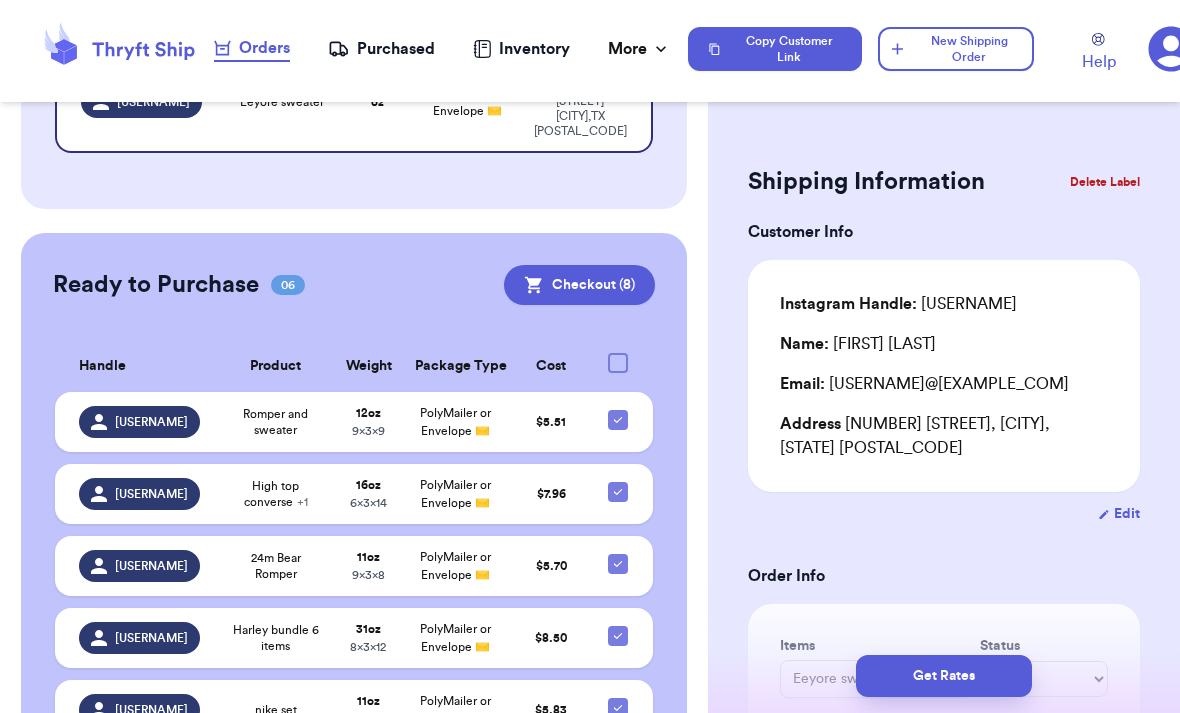 type 